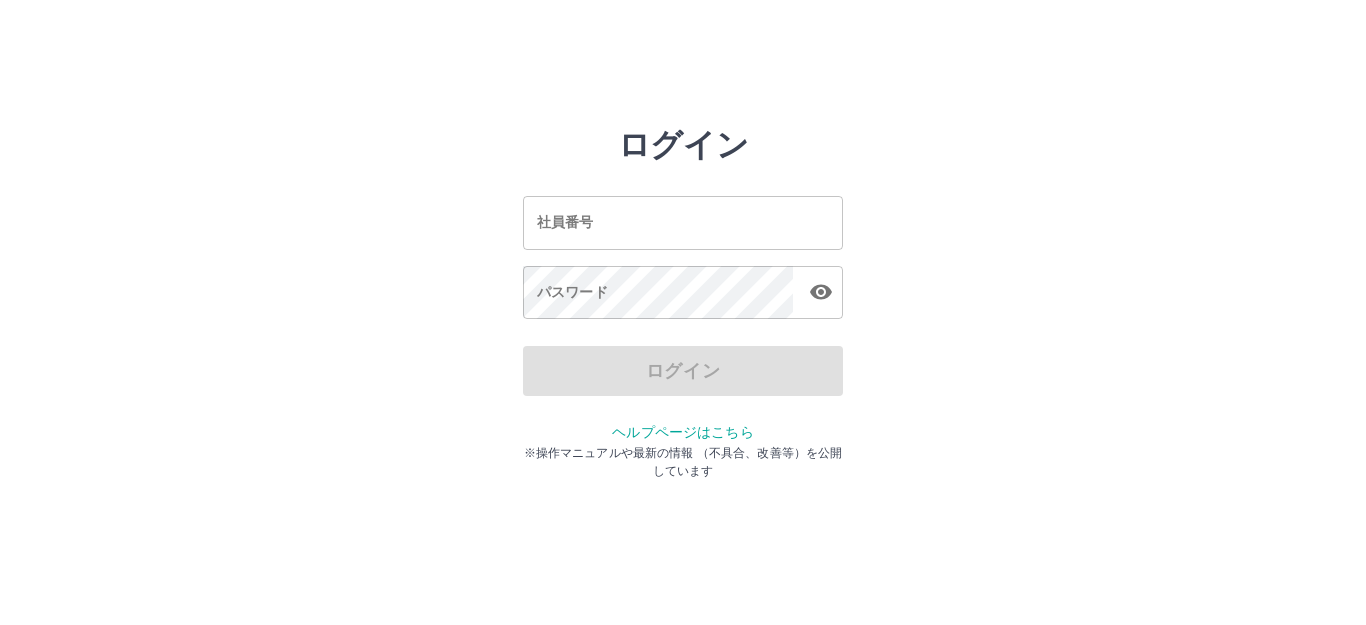 scroll, scrollTop: 0, scrollLeft: 0, axis: both 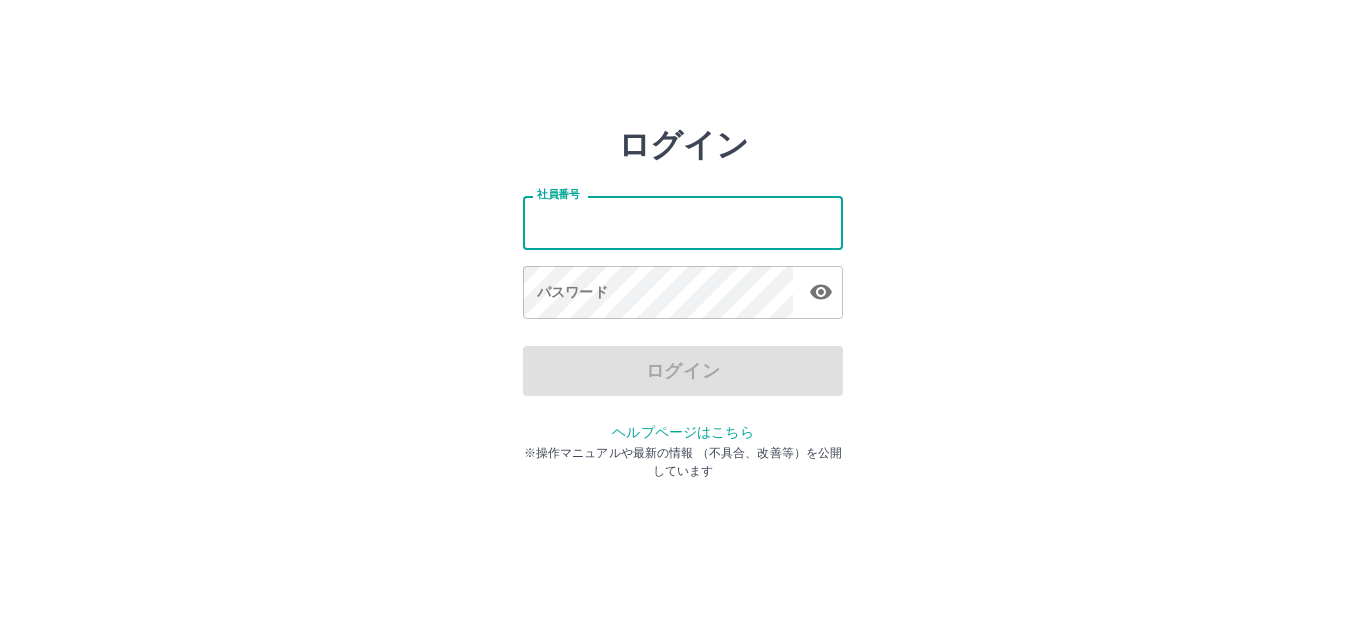 click on "社員番号" at bounding box center (683, 222) 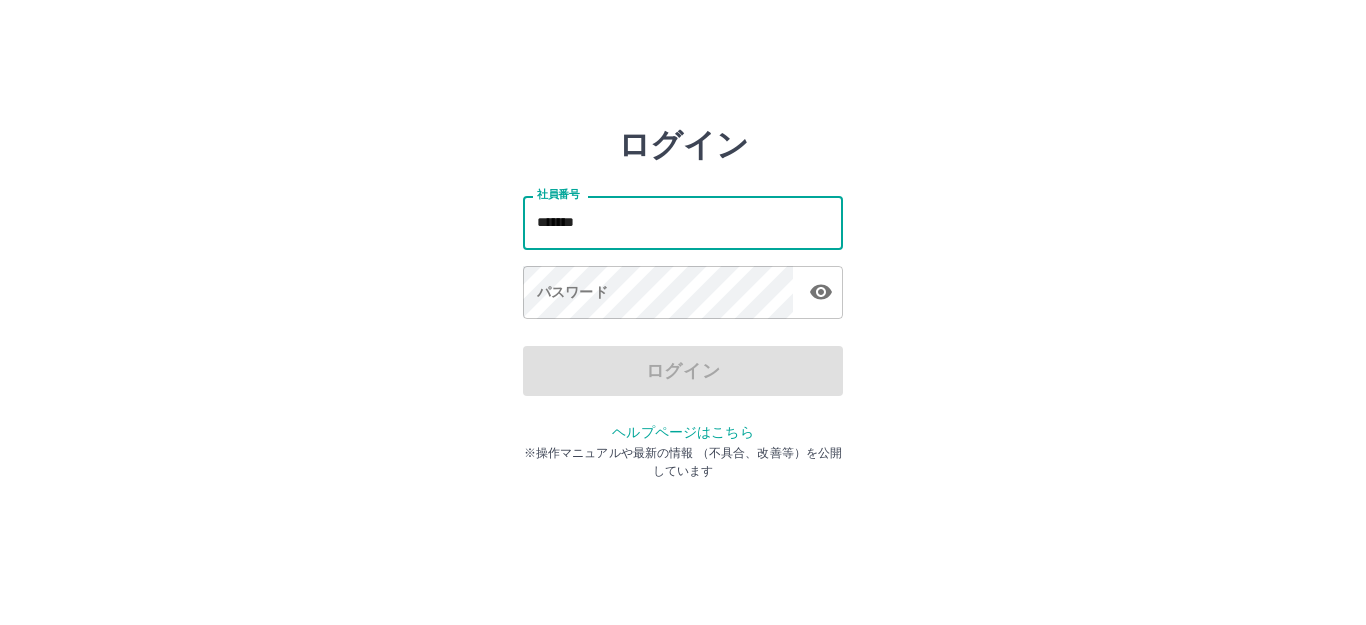 type on "*******" 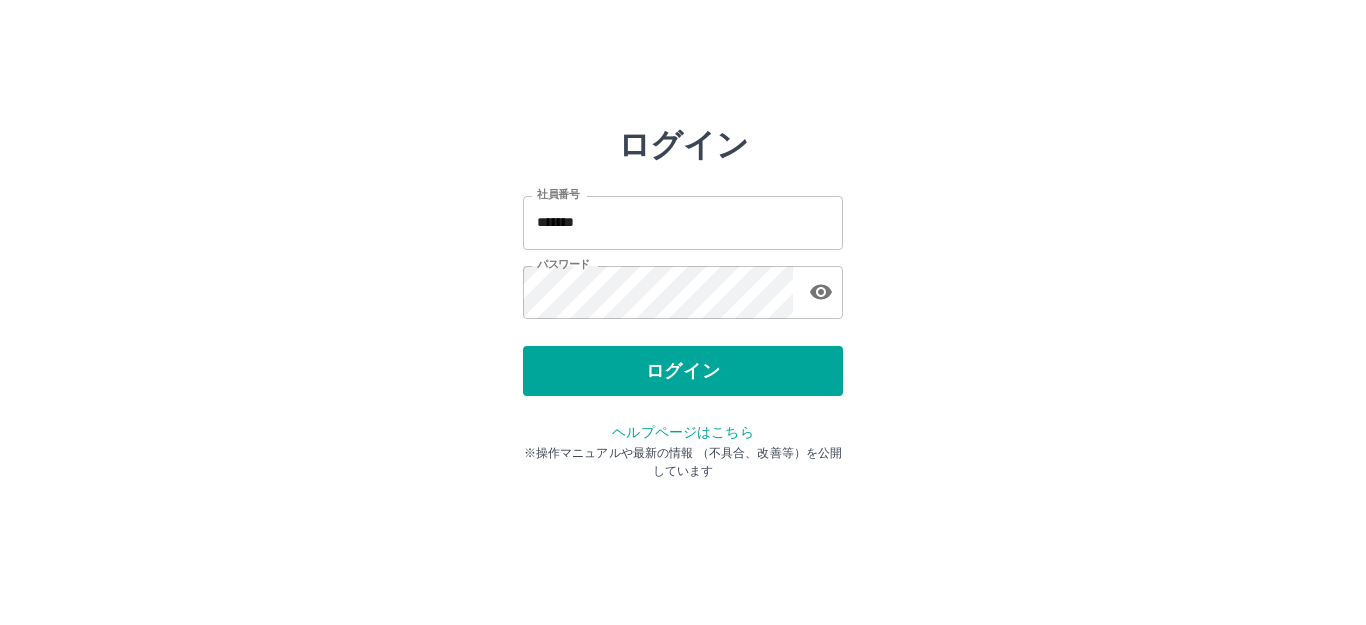 click on "社員番号 ******* 社員番号 パスワード パスワード" at bounding box center (683, 254) 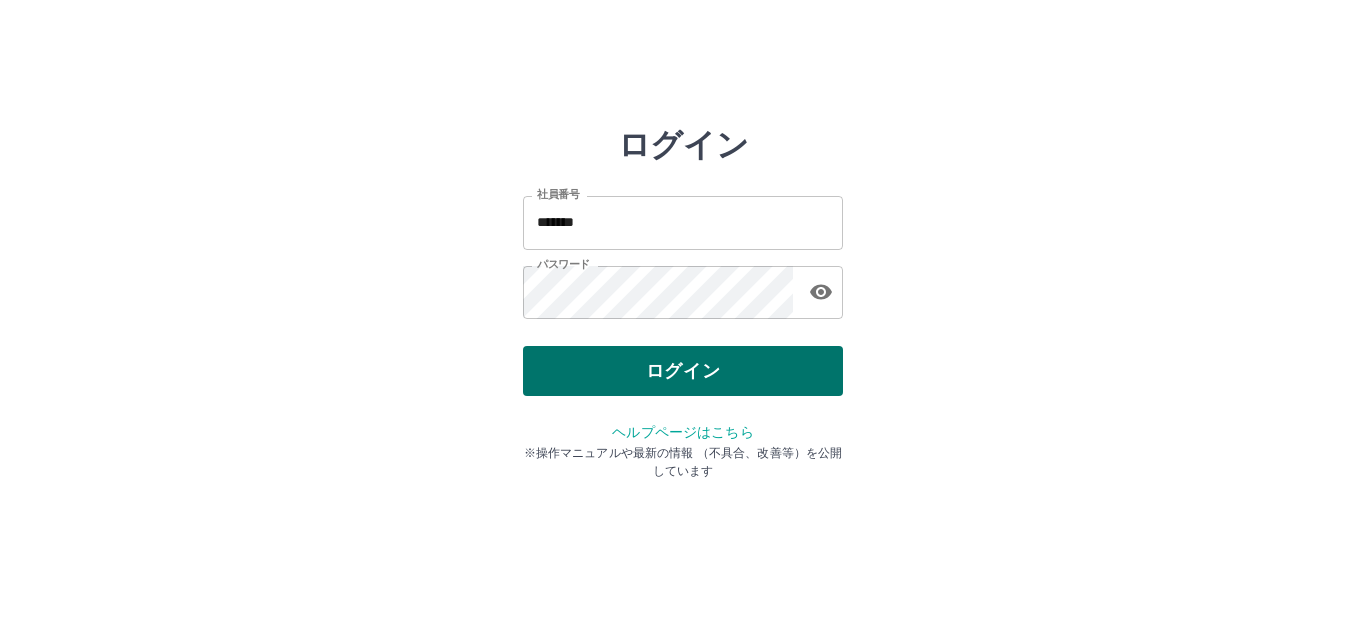 click on "ログイン" at bounding box center [683, 371] 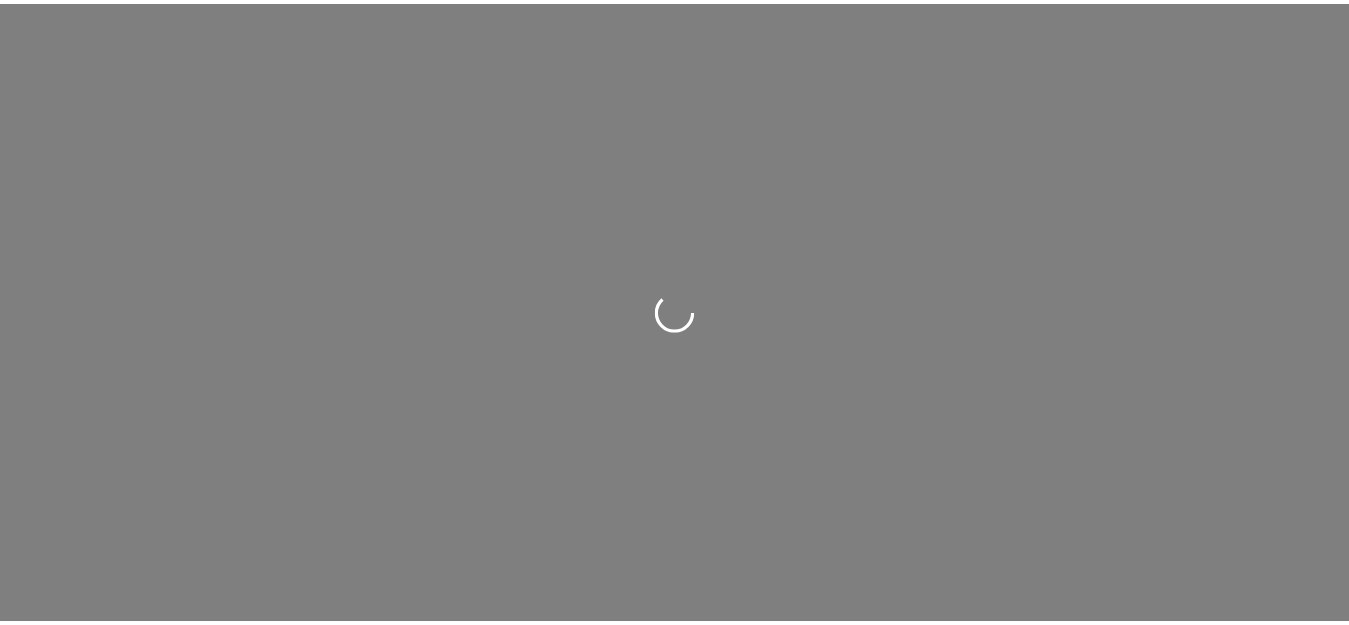 scroll, scrollTop: 0, scrollLeft: 0, axis: both 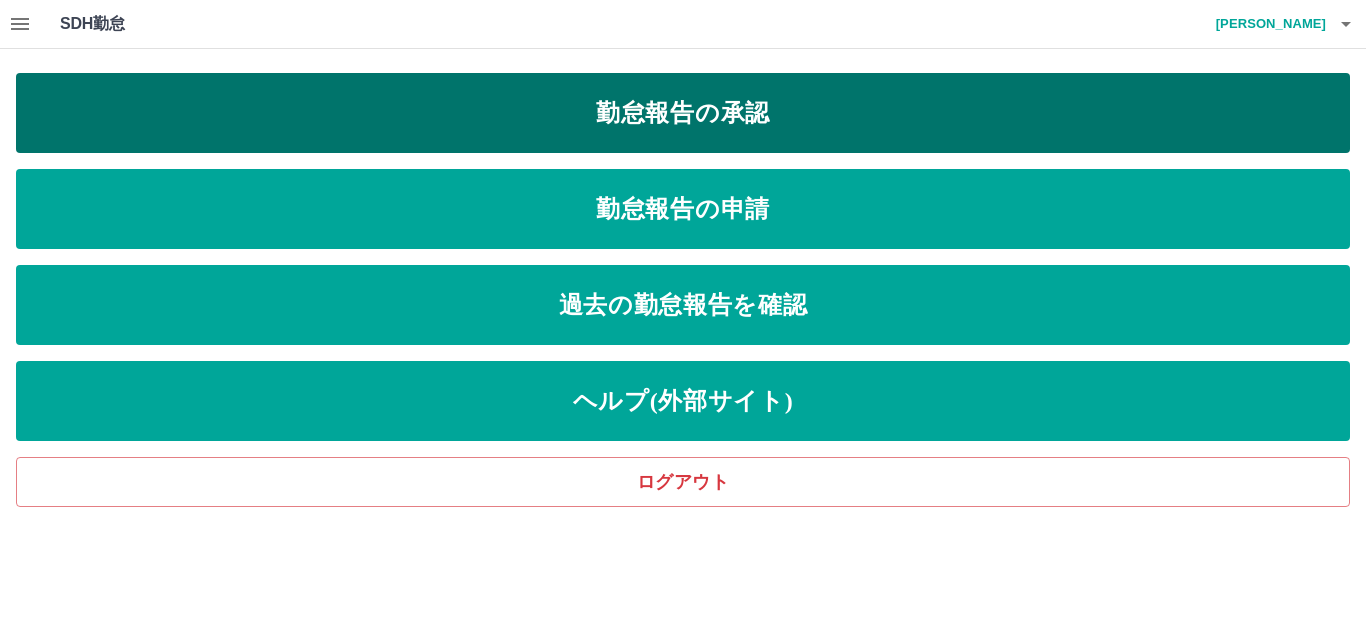click on "勤怠報告の承認" at bounding box center (683, 113) 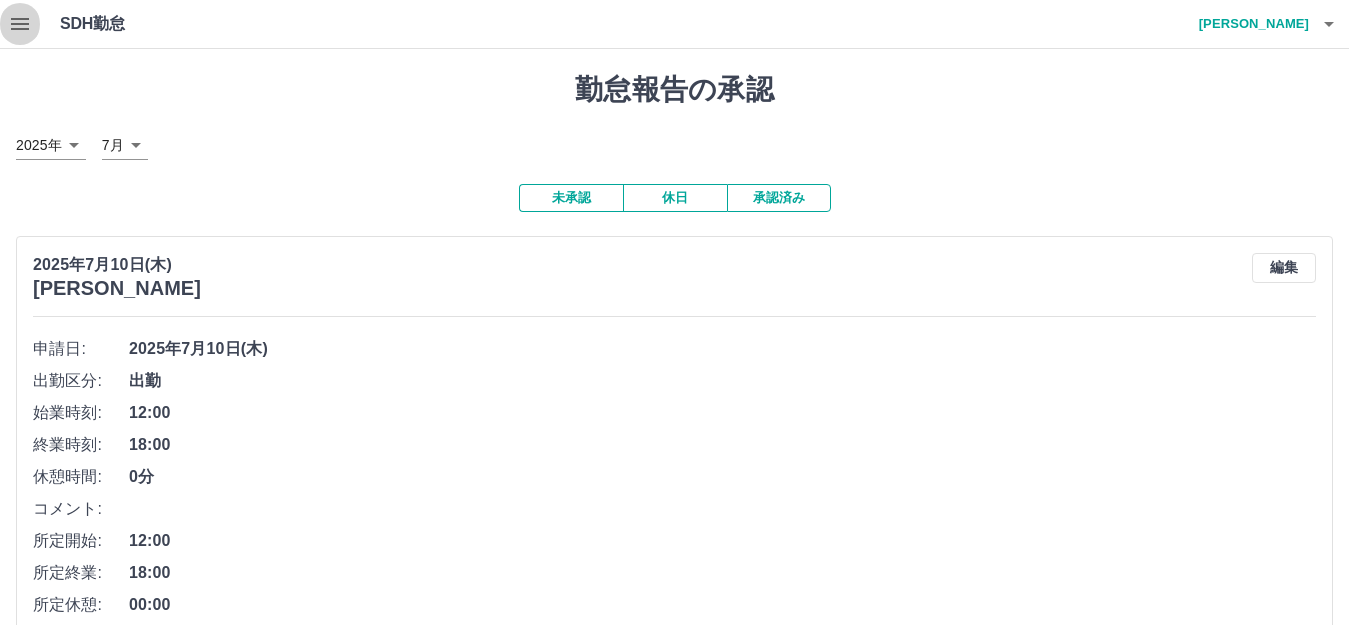 click 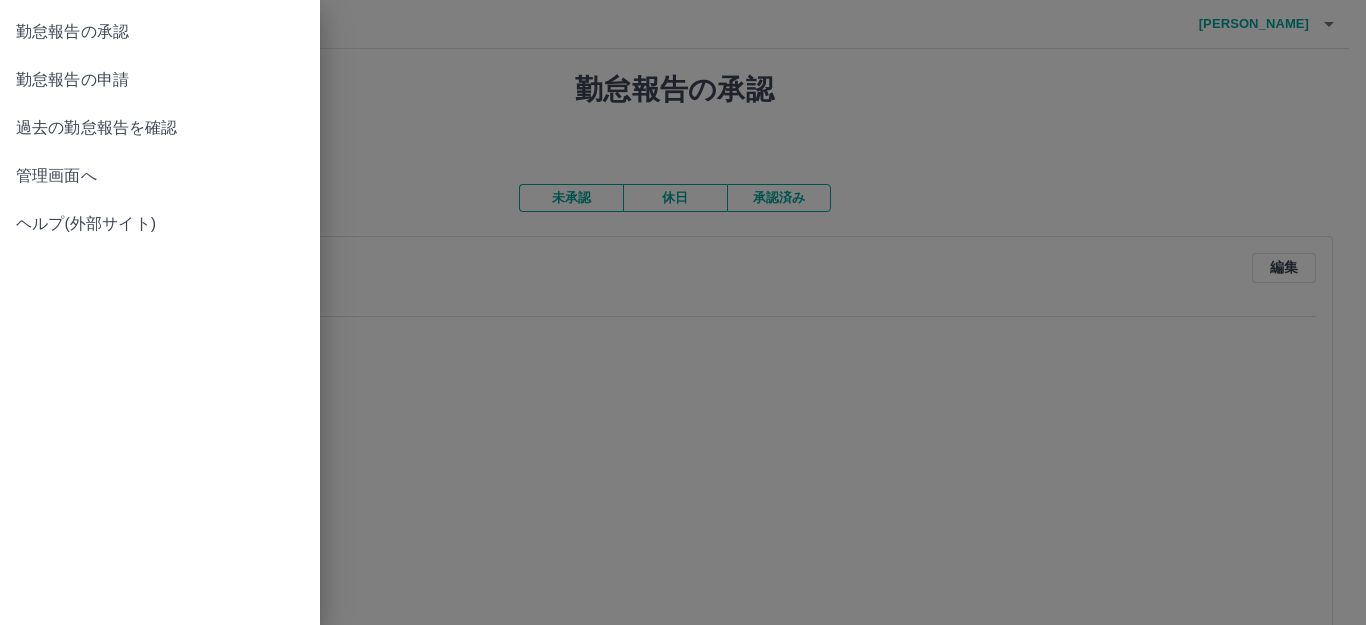 click on "勤怠報告の申請" at bounding box center (160, 80) 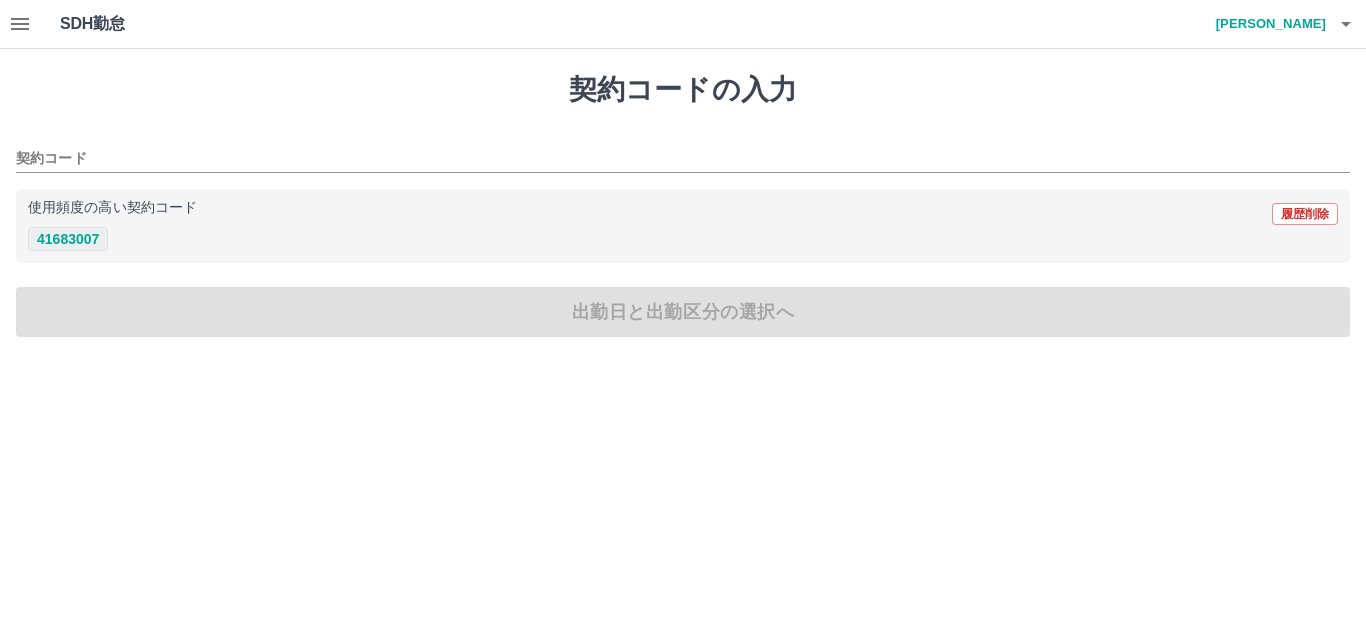 click on "41683007" at bounding box center (68, 239) 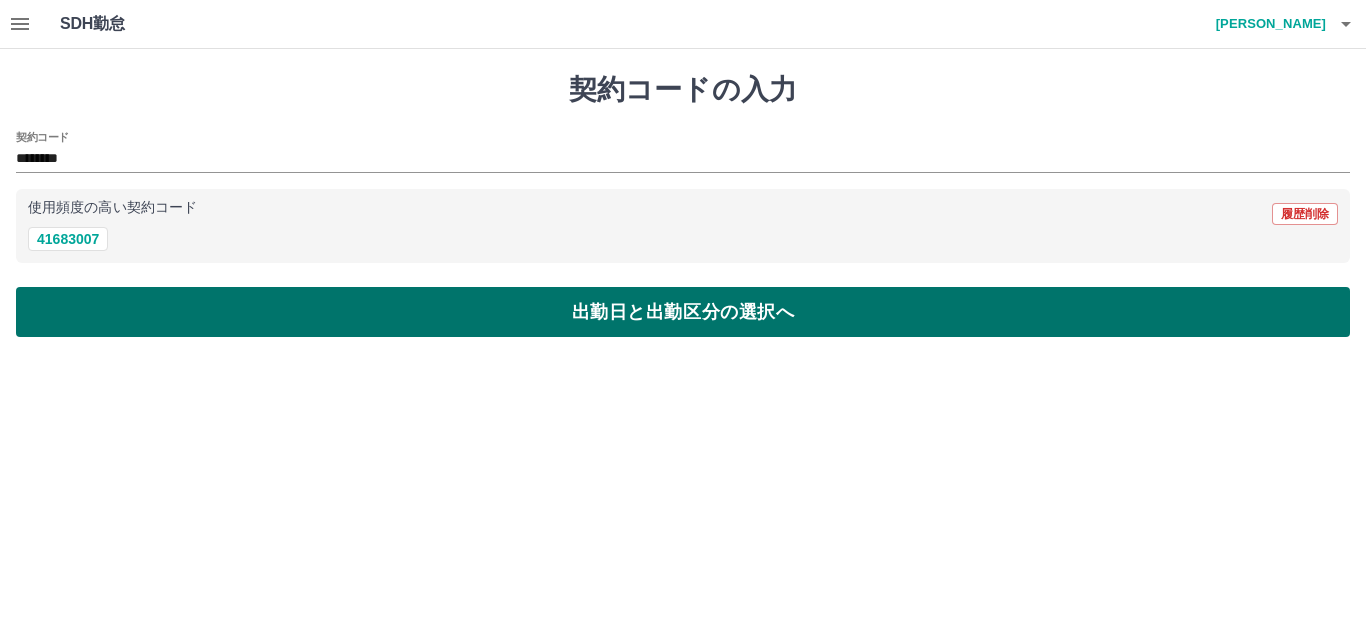 click on "出勤日と出勤区分の選択へ" at bounding box center [683, 312] 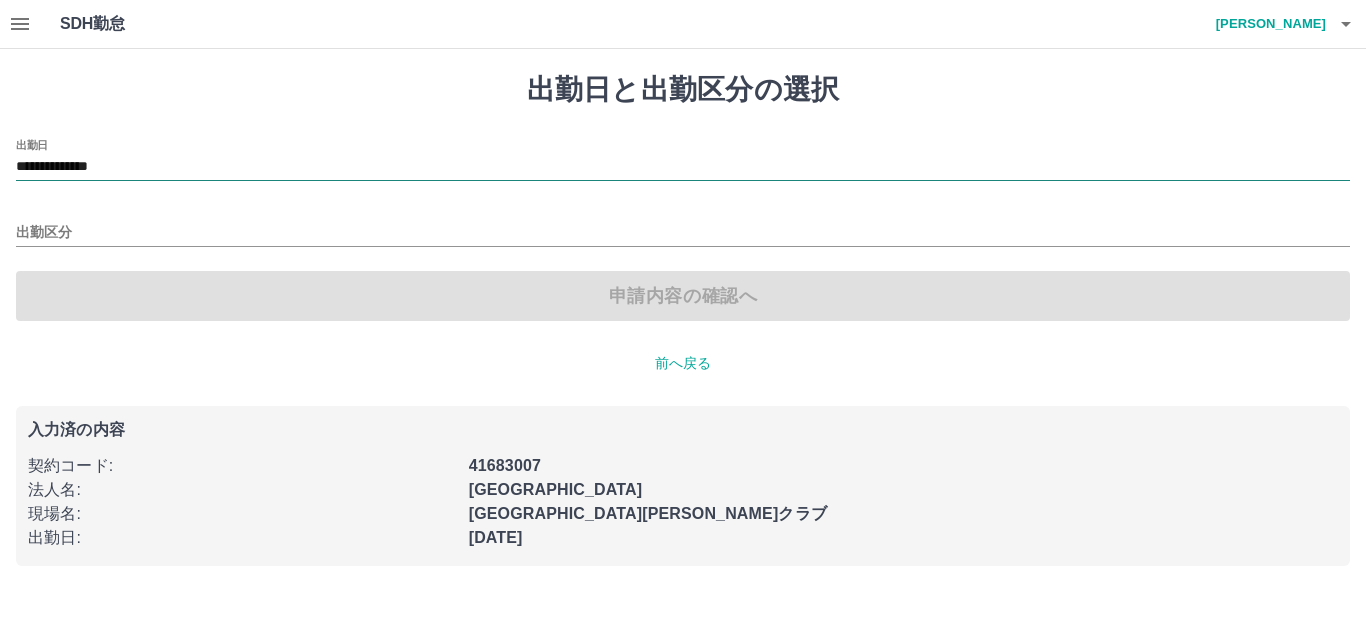 click on "**********" at bounding box center [683, 167] 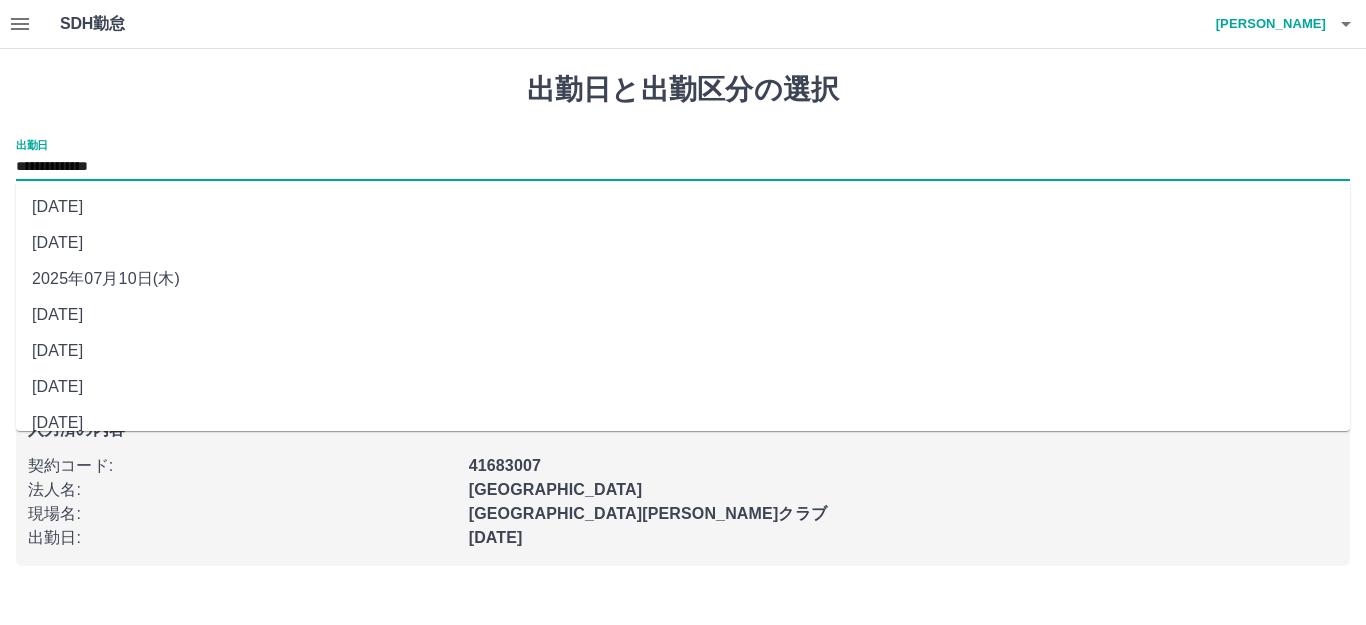 click on "2025年07月10日(木)" at bounding box center (683, 279) 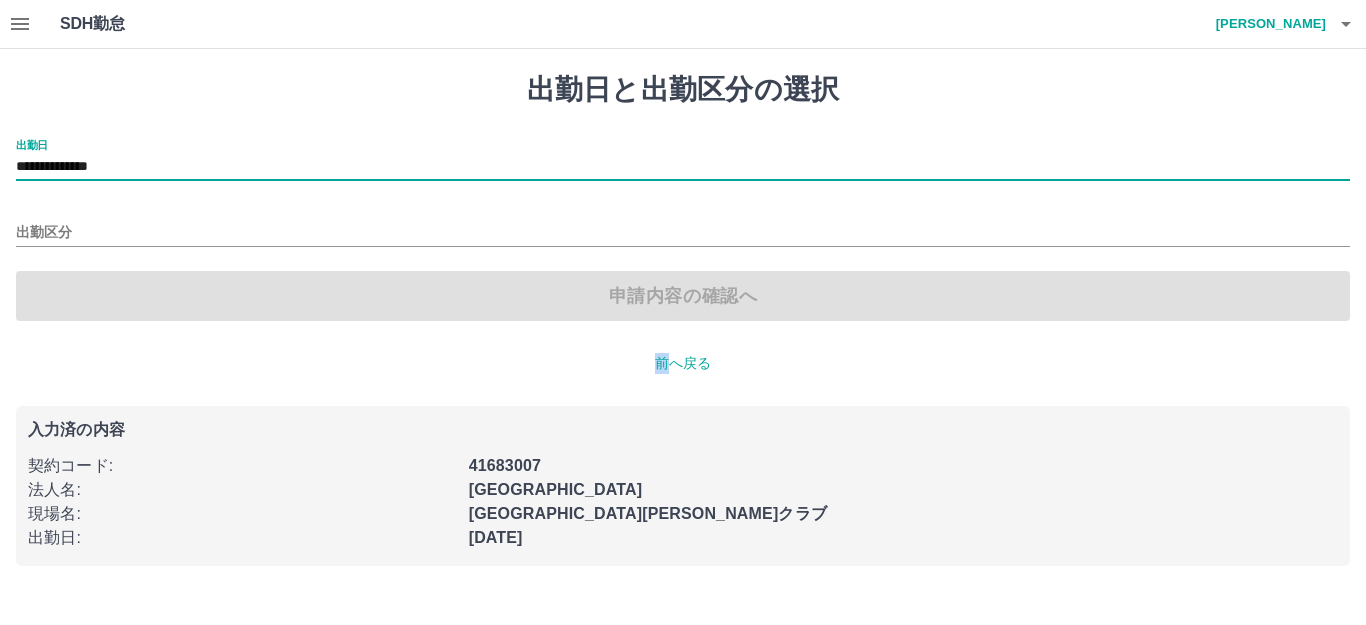 click on "申請内容の確認へ" at bounding box center (683, 296) 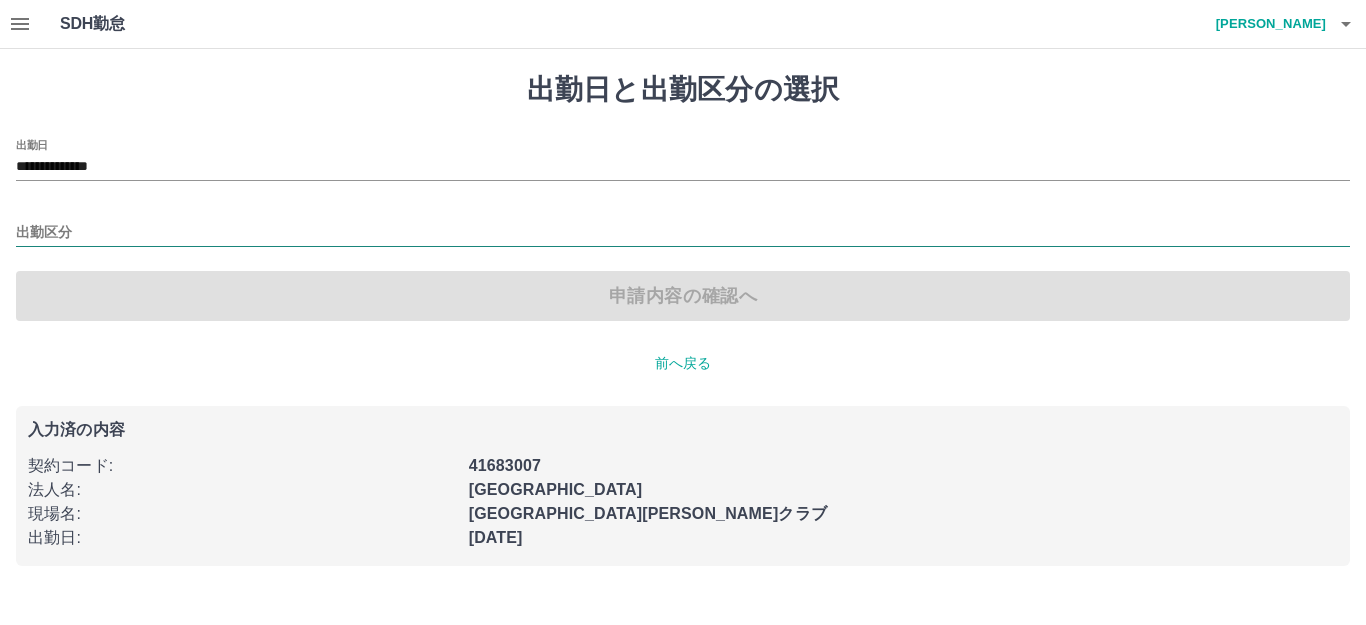 click on "出勤区分" at bounding box center [683, 233] 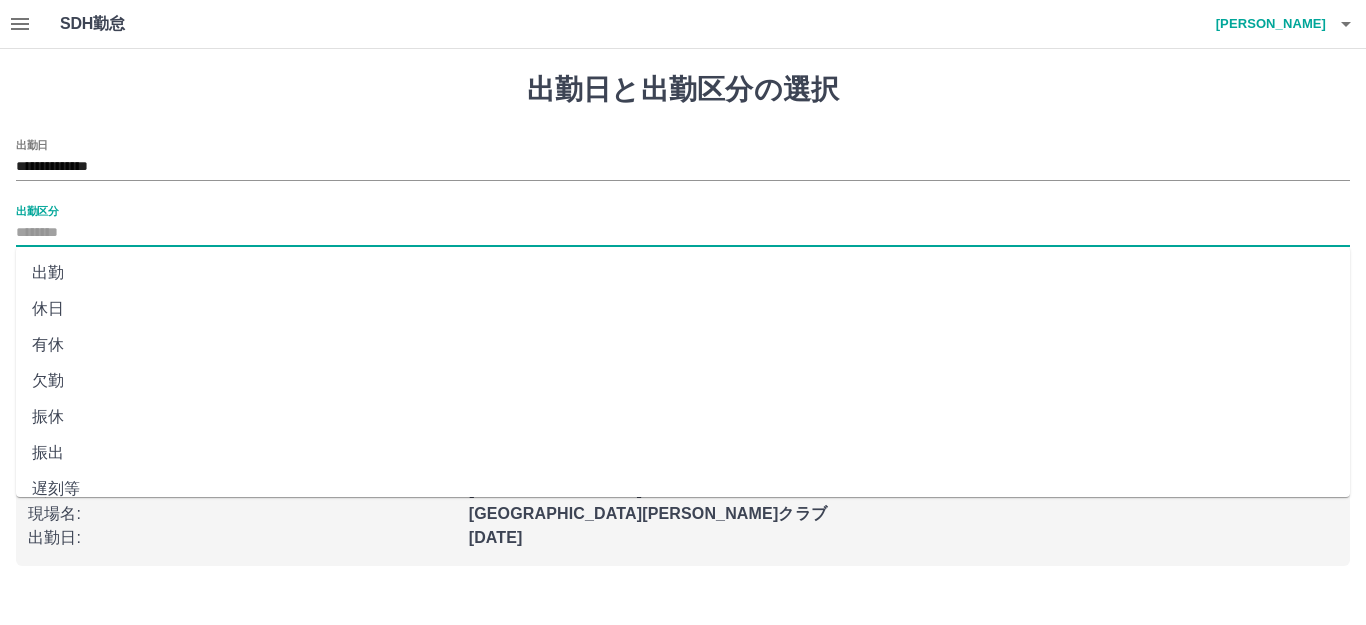 click on "出勤" at bounding box center [683, 273] 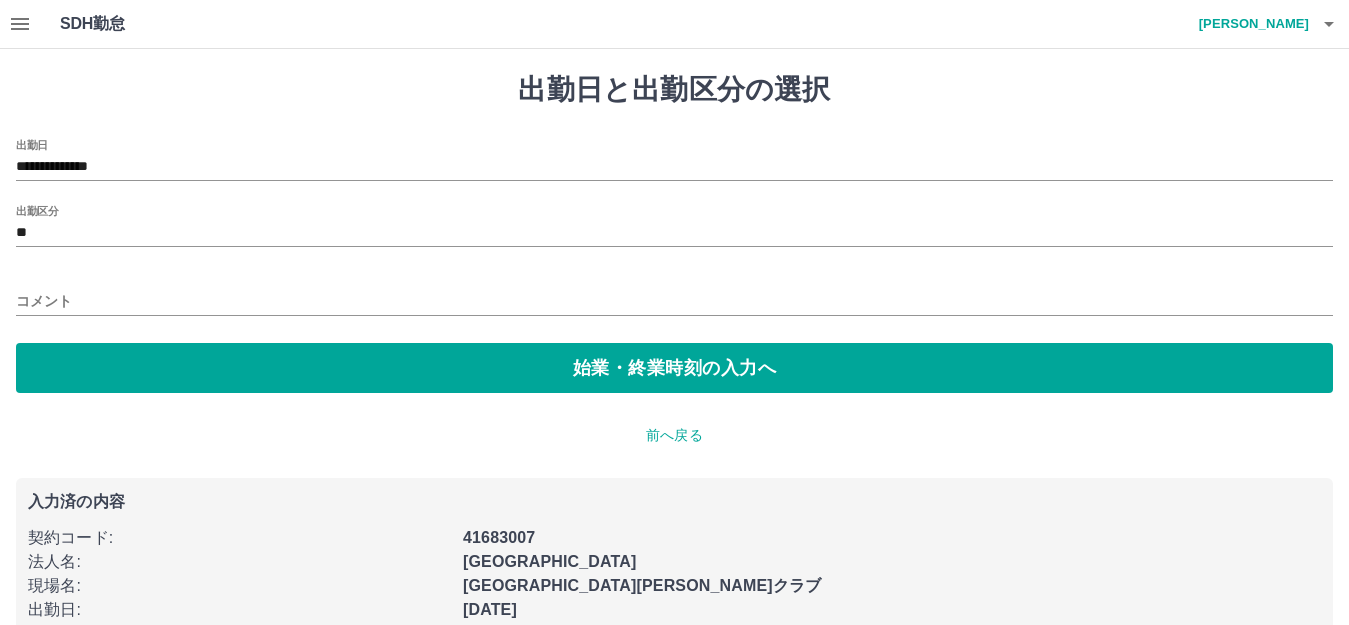 click on "**********" at bounding box center [674, 266] 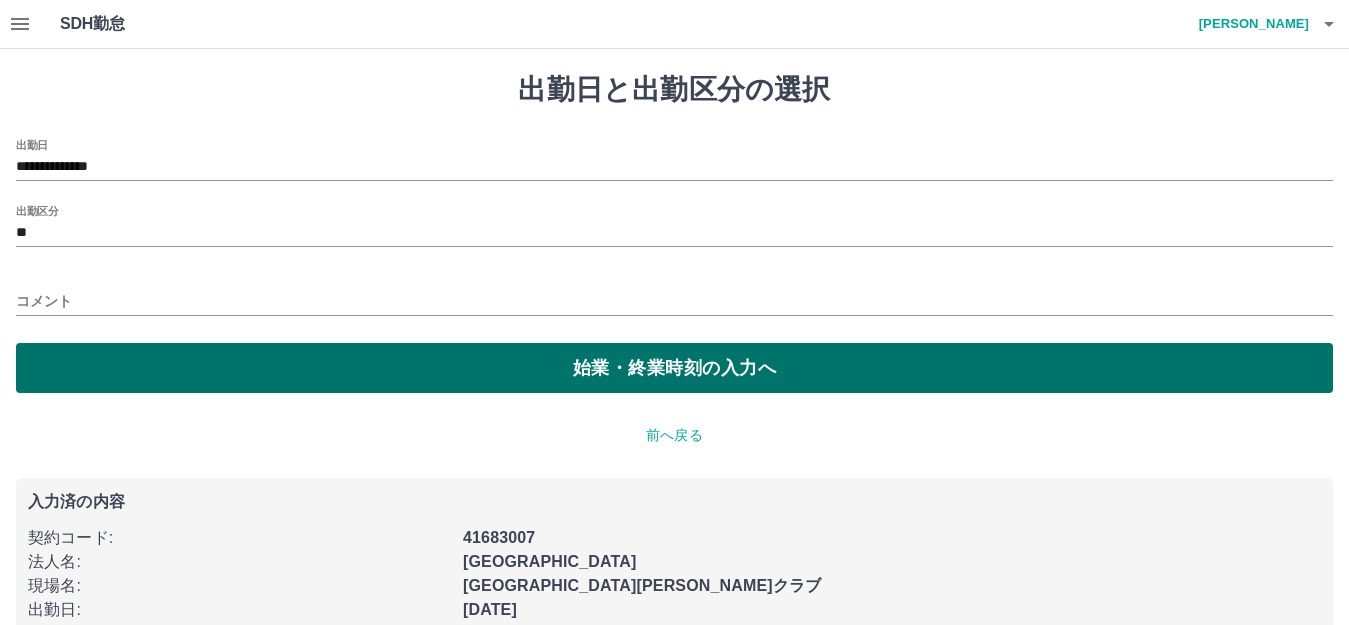 click on "始業・終業時刻の入力へ" at bounding box center [674, 368] 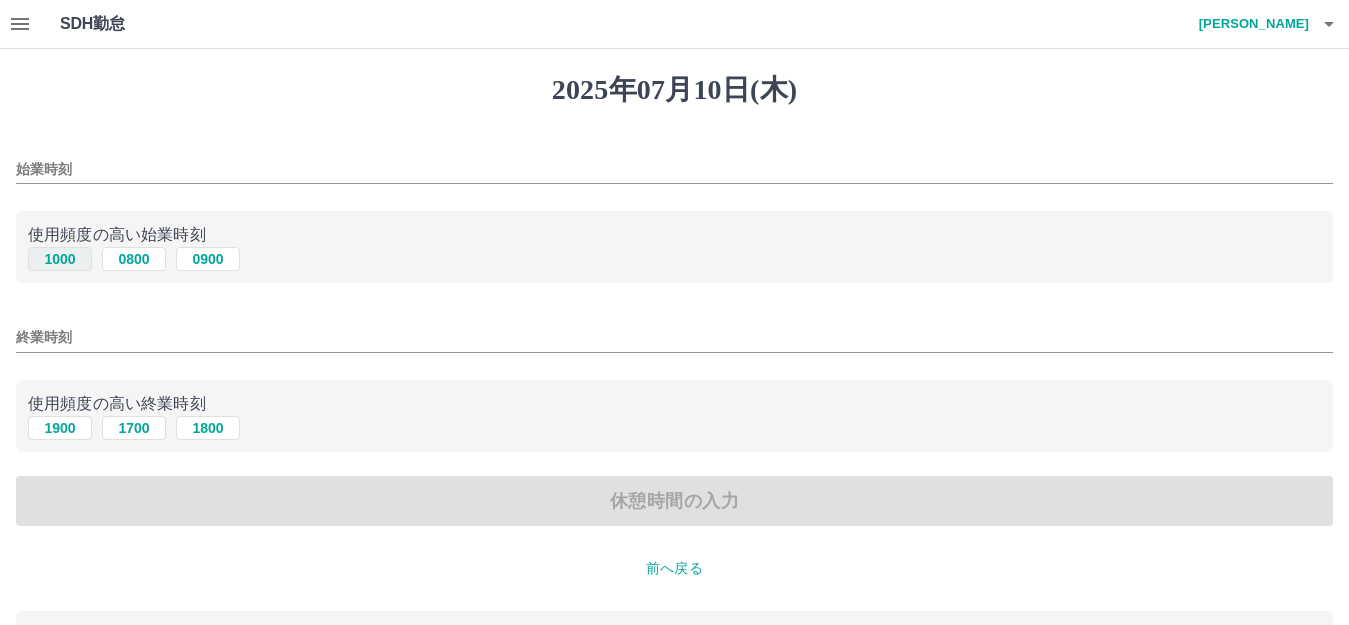 click on "1000" at bounding box center [60, 259] 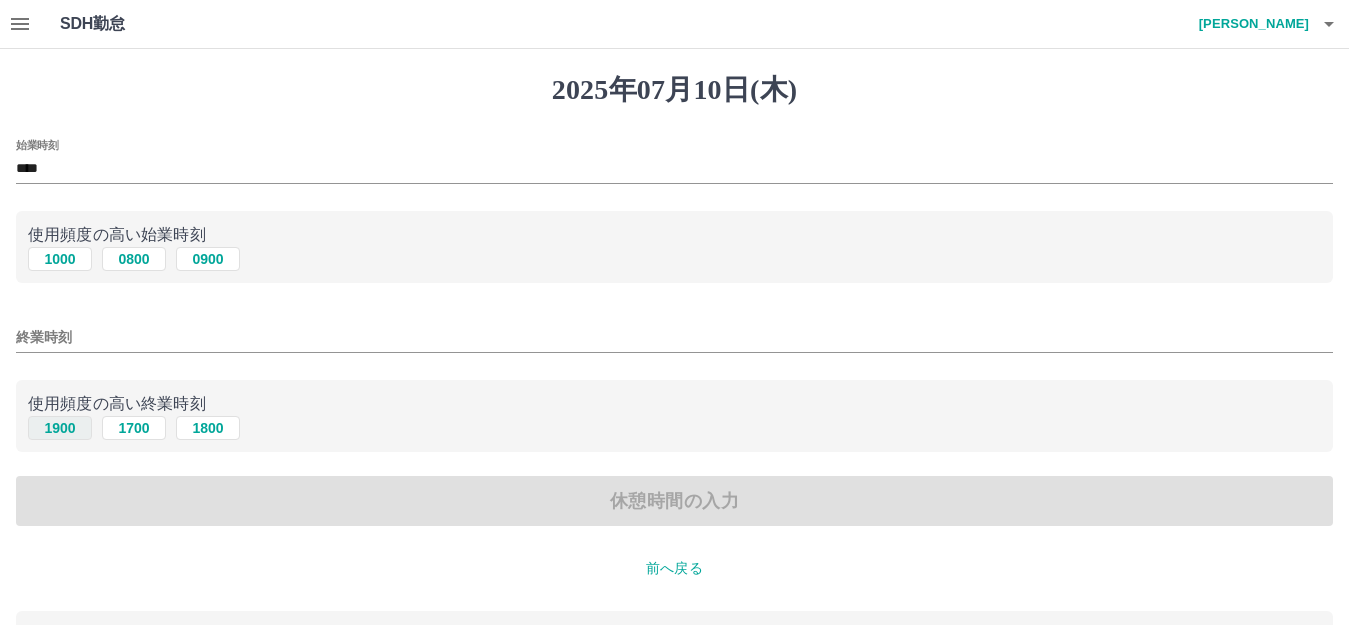 drag, startPoint x: 59, startPoint y: 400, endPoint x: 80, endPoint y: 438, distance: 43.416588 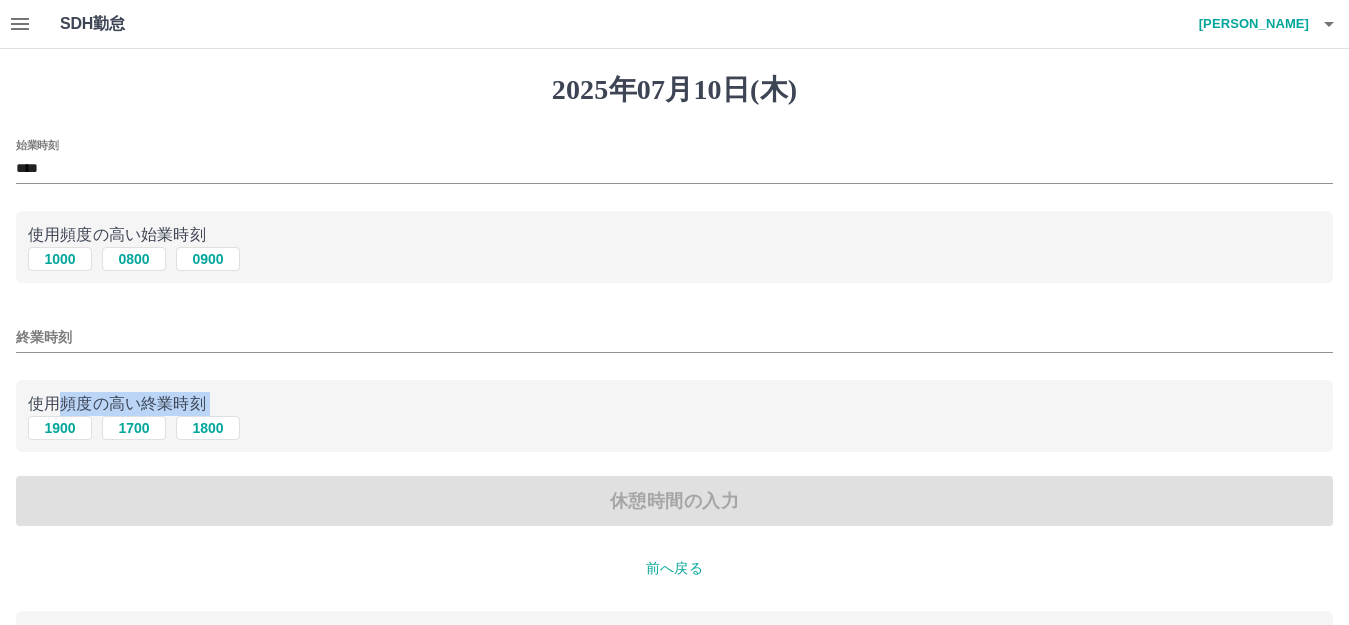 click on "使用頻度の高い終業時刻 [DATE] [DATE] [DATE]" at bounding box center [674, 416] 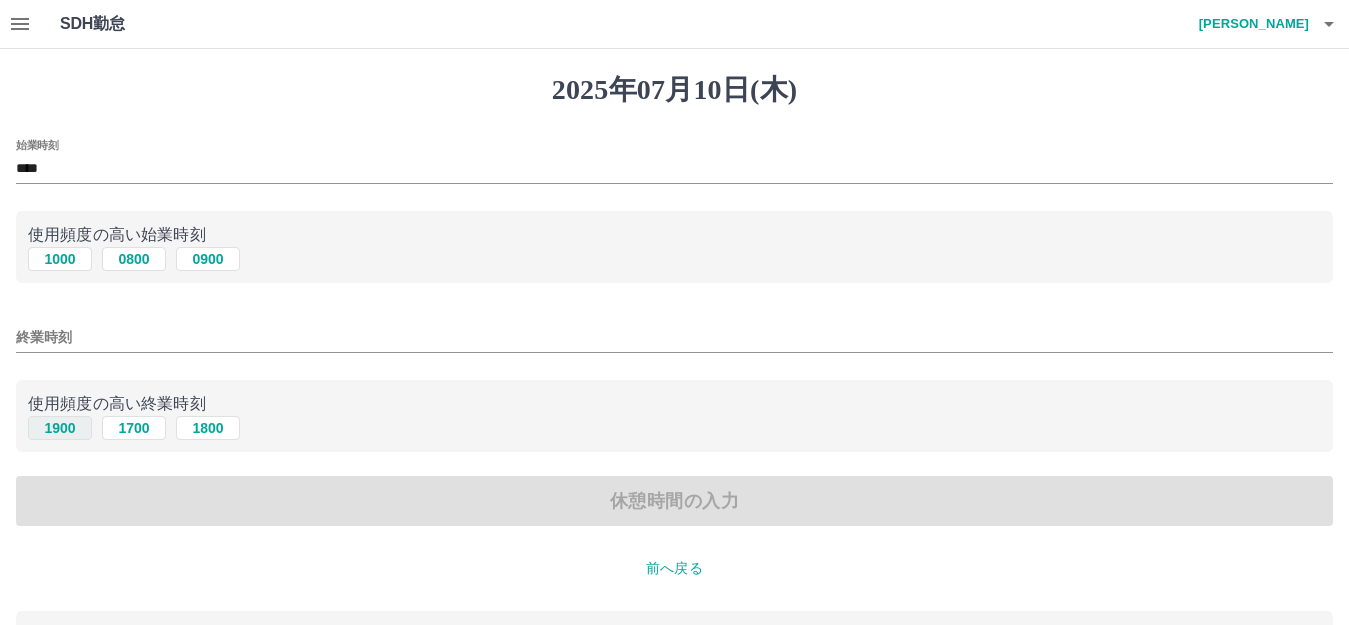 click on "1900" at bounding box center [60, 428] 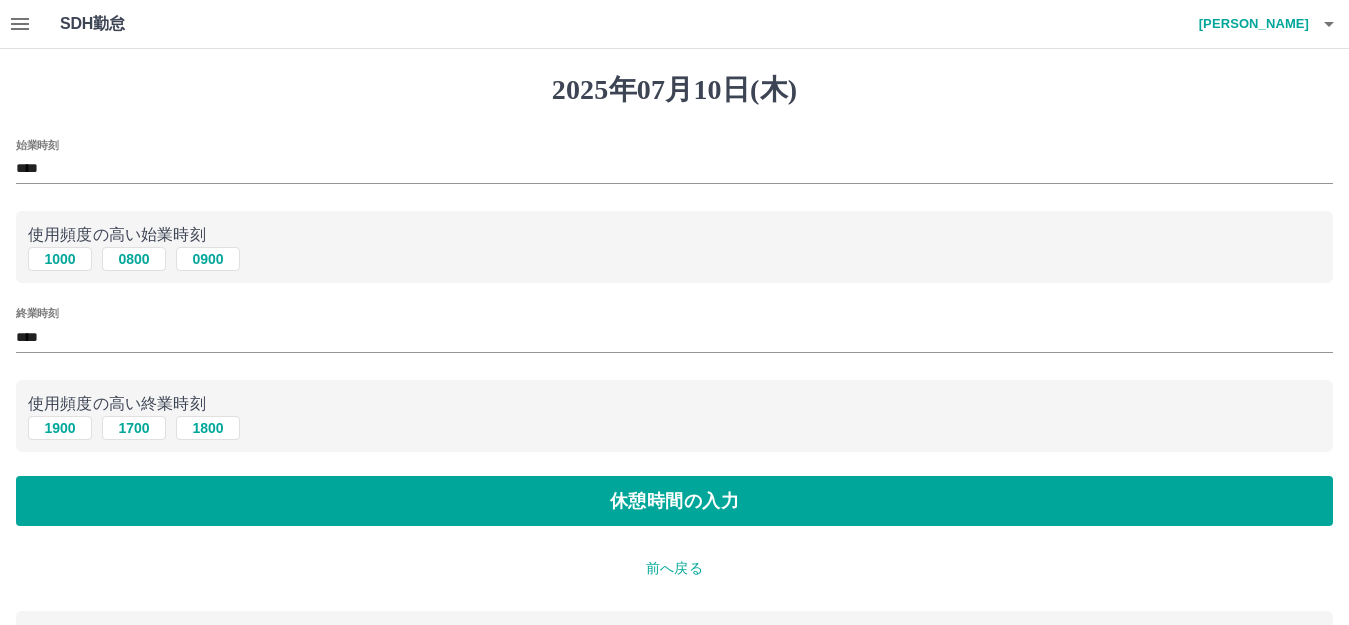 click on "[DATE] 始業時刻 **** 使用頻度の高い始業時刻 [DATE] 0800 0900 終業時刻 **** 使用頻度の高い終業時刻 [DATE] [DATE] [DATE] 休憩時間の入力 前へ戻る 入力済の内容 契約コード : 41683007 法人名 : [GEOGRAPHIC_DATA] 現場名 : [GEOGRAPHIC_DATA][PERSON_NAME]クラブ 出勤日 : [DATE] 出勤区分 : 出勤" at bounding box center (674, 434) 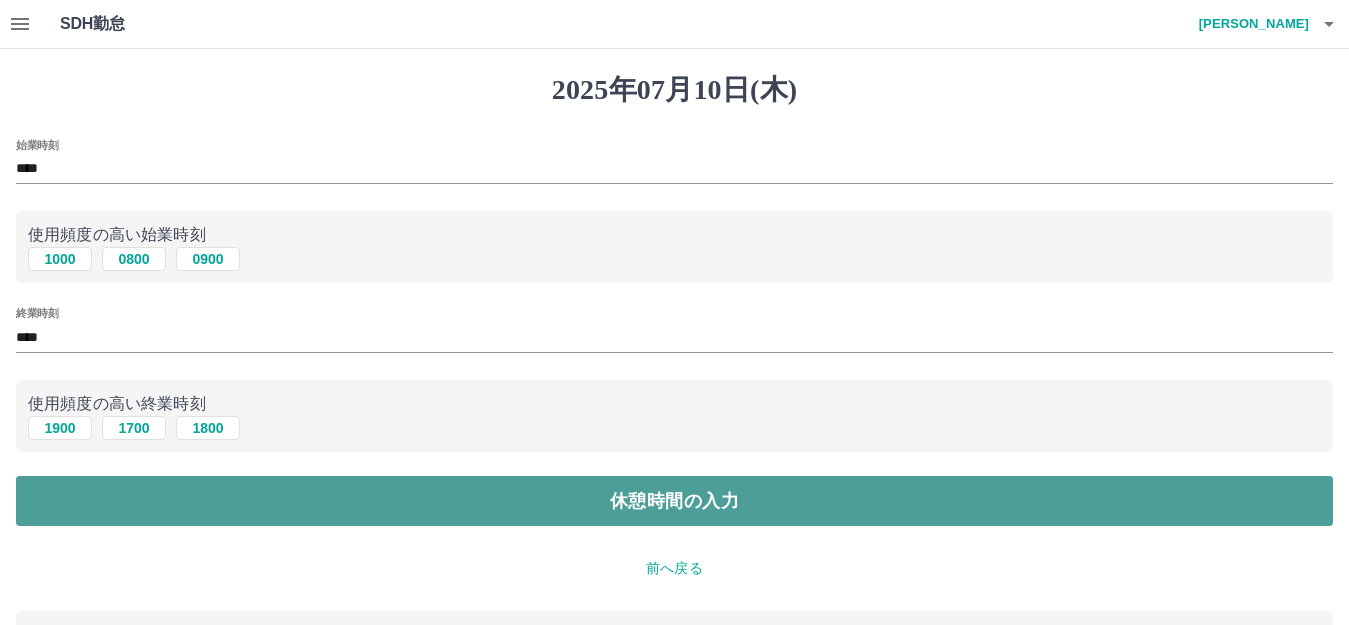 click on "休憩時間の入力" at bounding box center [674, 501] 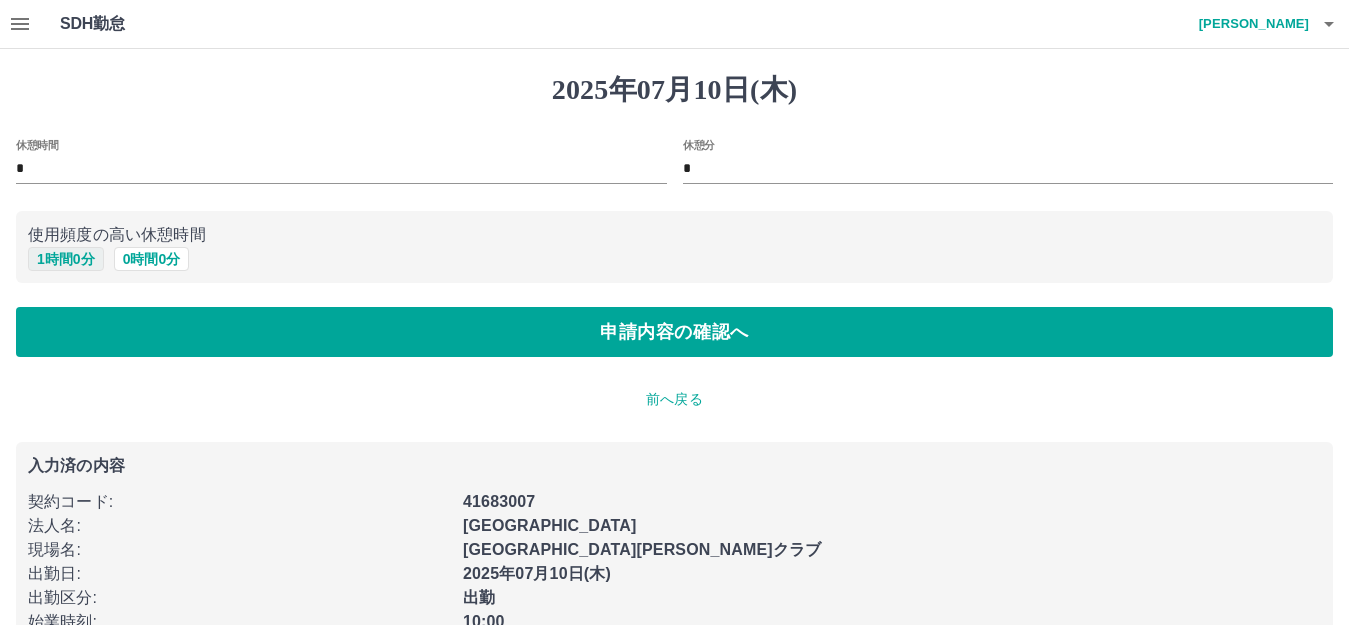 click on "1 時間 0 分" at bounding box center (66, 259) 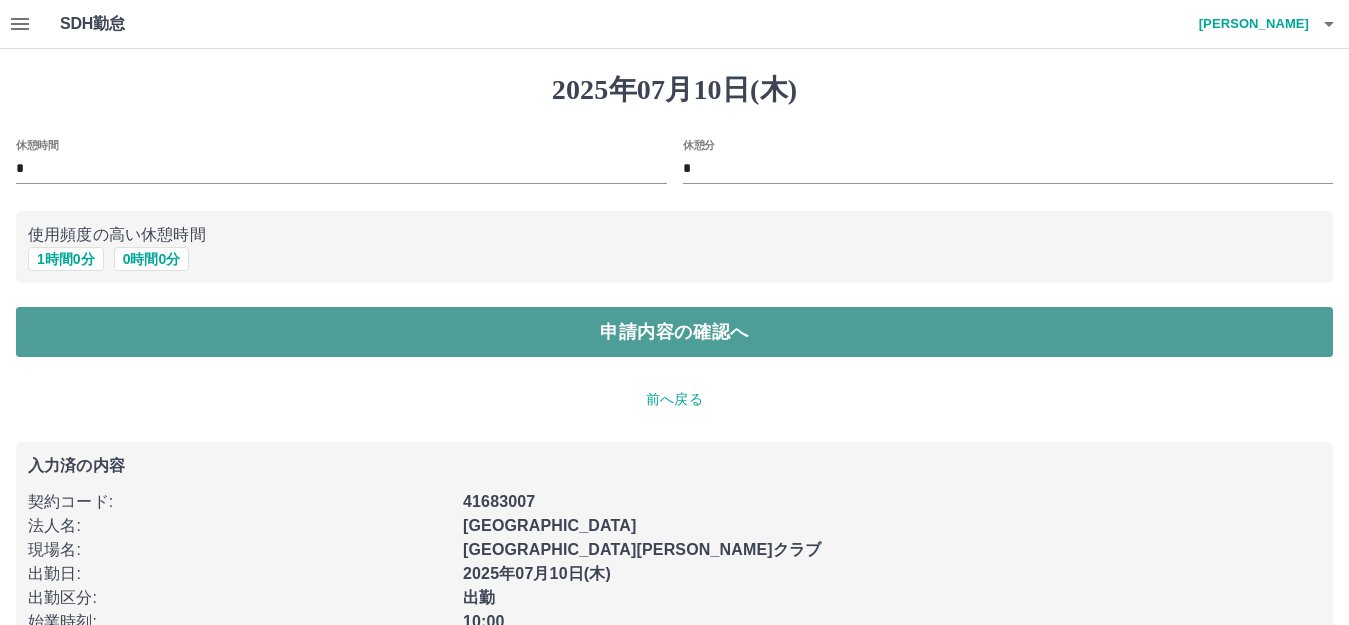 click on "申請内容の確認へ" at bounding box center (674, 332) 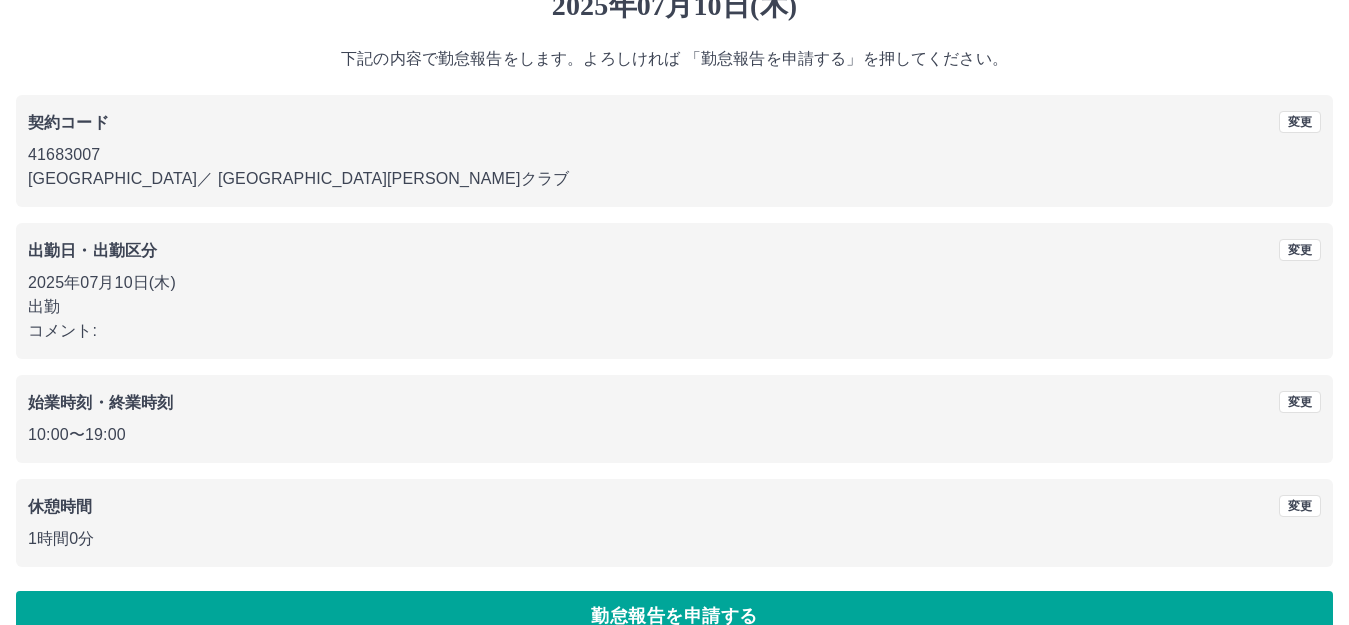 scroll, scrollTop: 124, scrollLeft: 0, axis: vertical 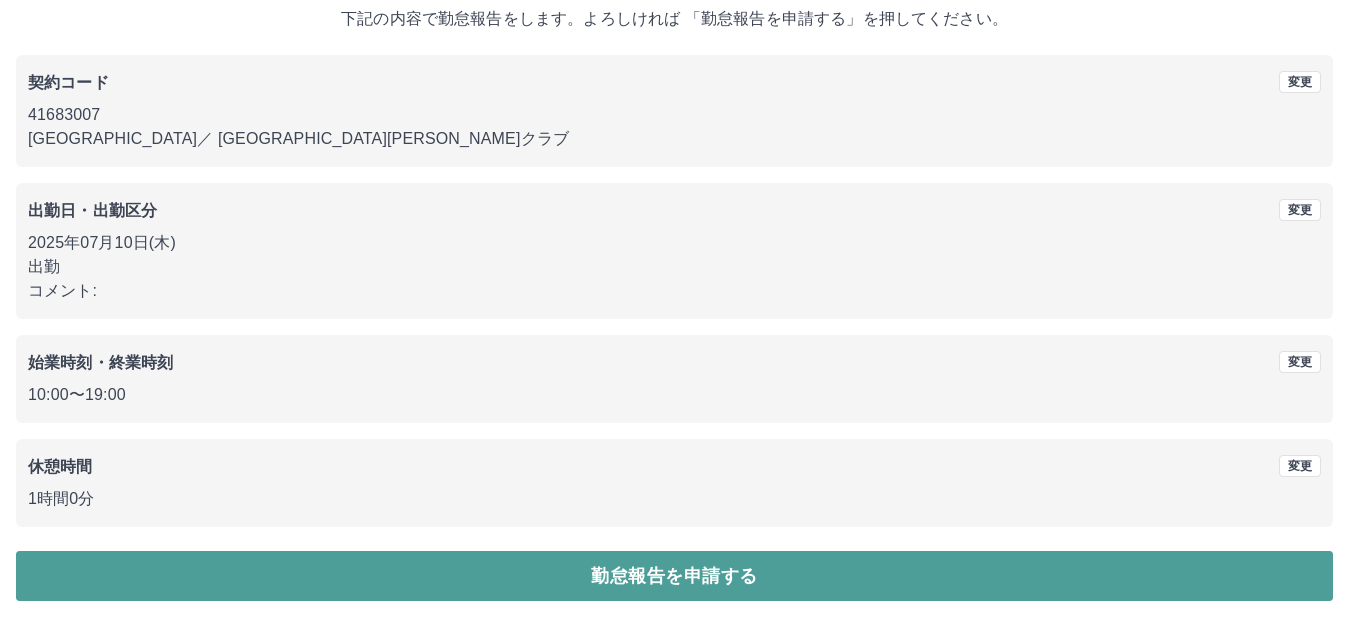 click on "勤怠報告を申請する" at bounding box center [674, 576] 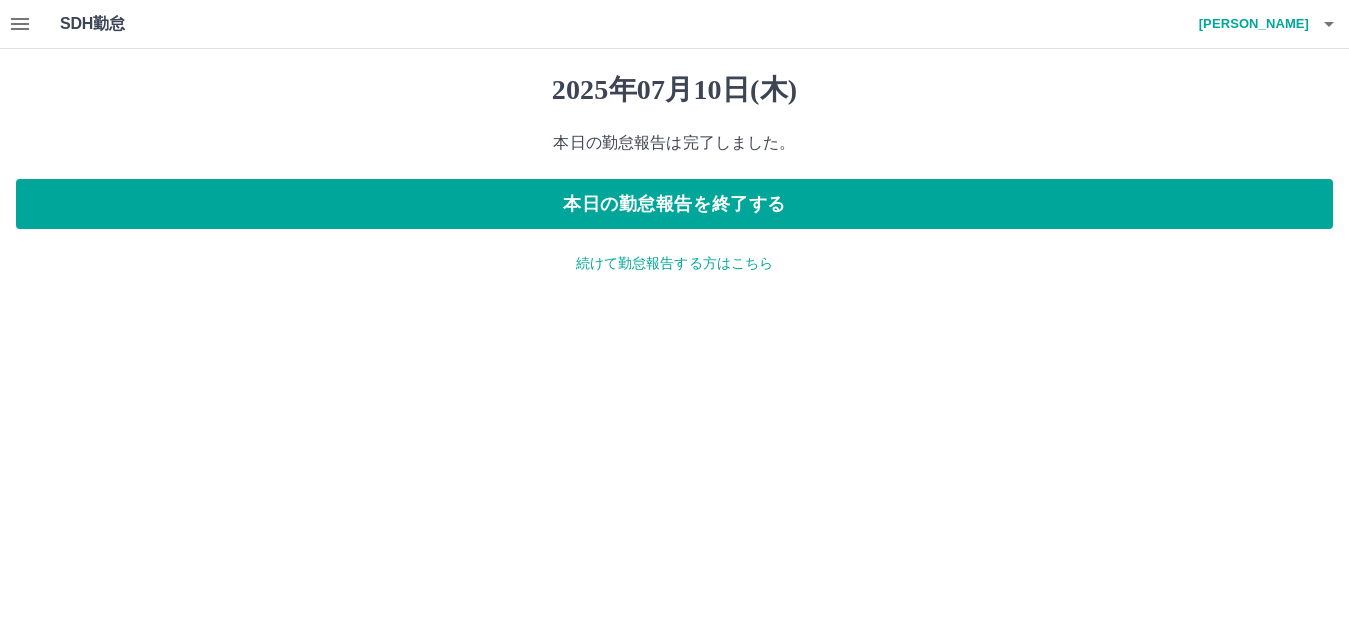 scroll, scrollTop: 0, scrollLeft: 0, axis: both 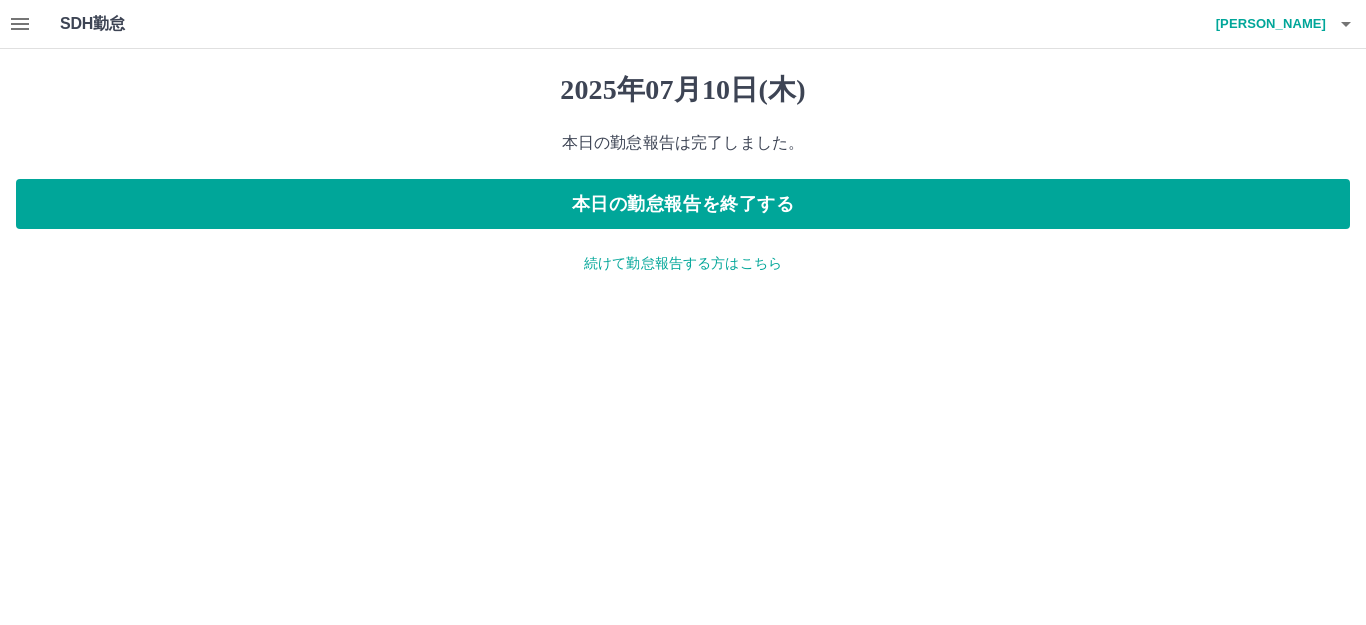 click at bounding box center [20, 24] 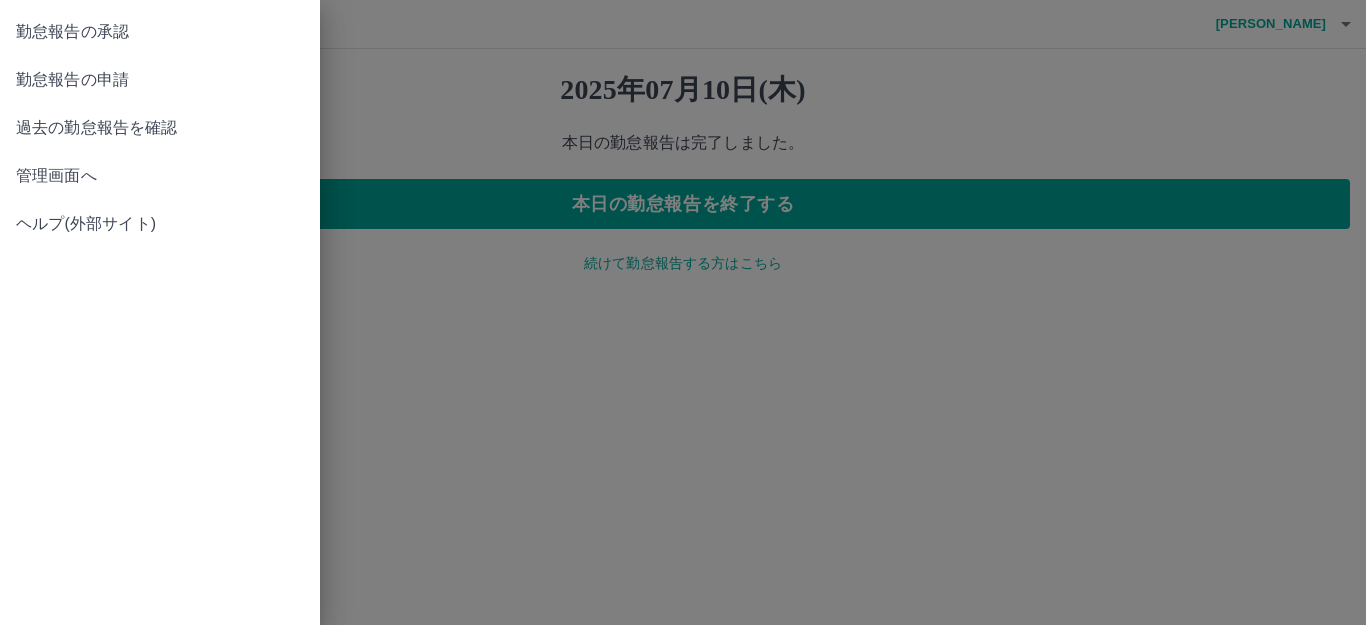 click on "勤怠報告の承認" at bounding box center (160, 32) 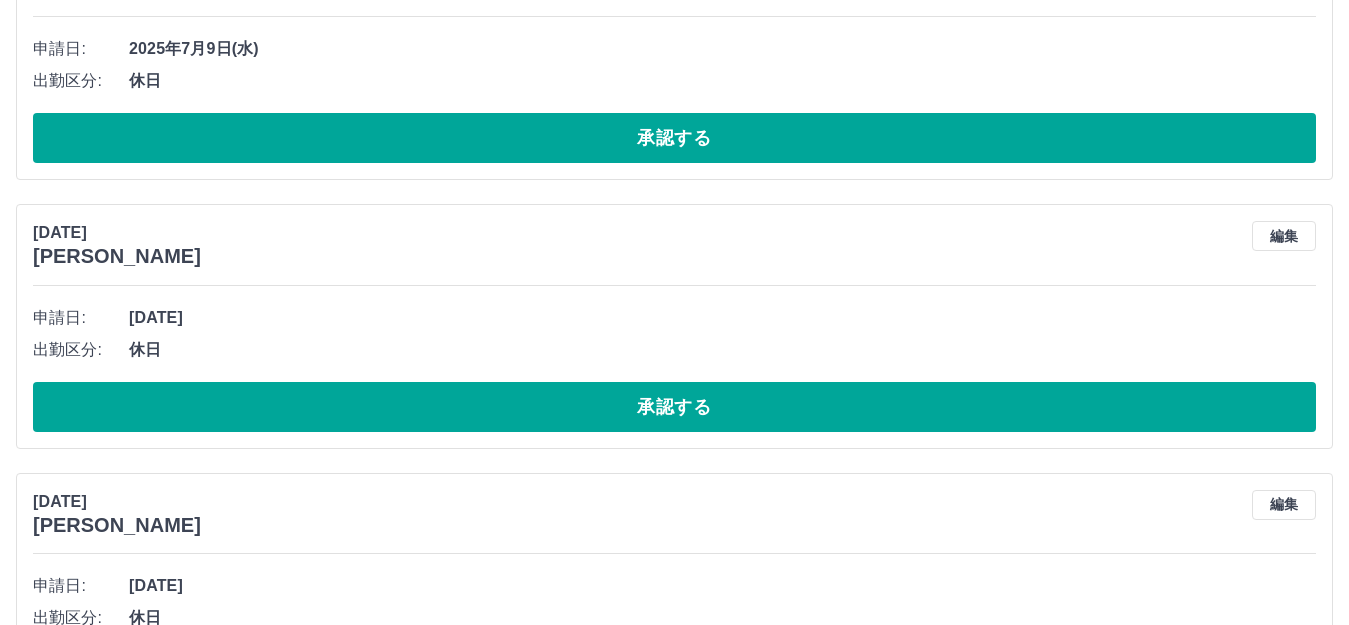 scroll, scrollTop: 4024, scrollLeft: 0, axis: vertical 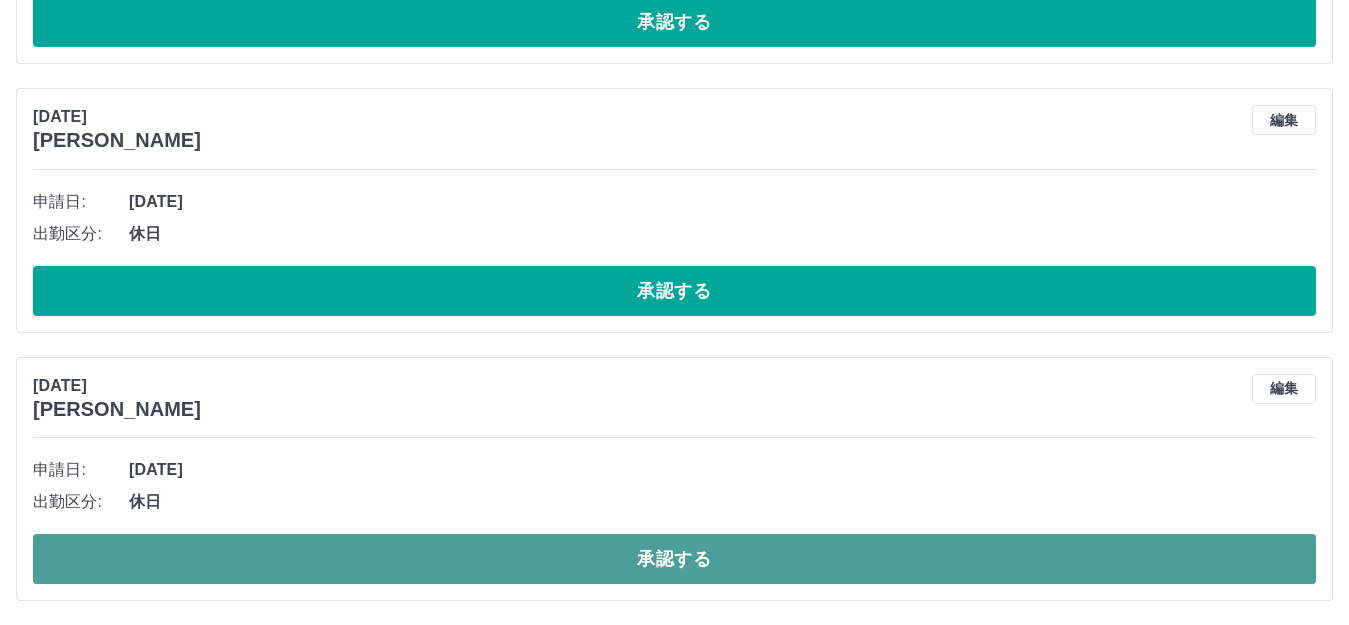 click on "承認する" at bounding box center [674, 559] 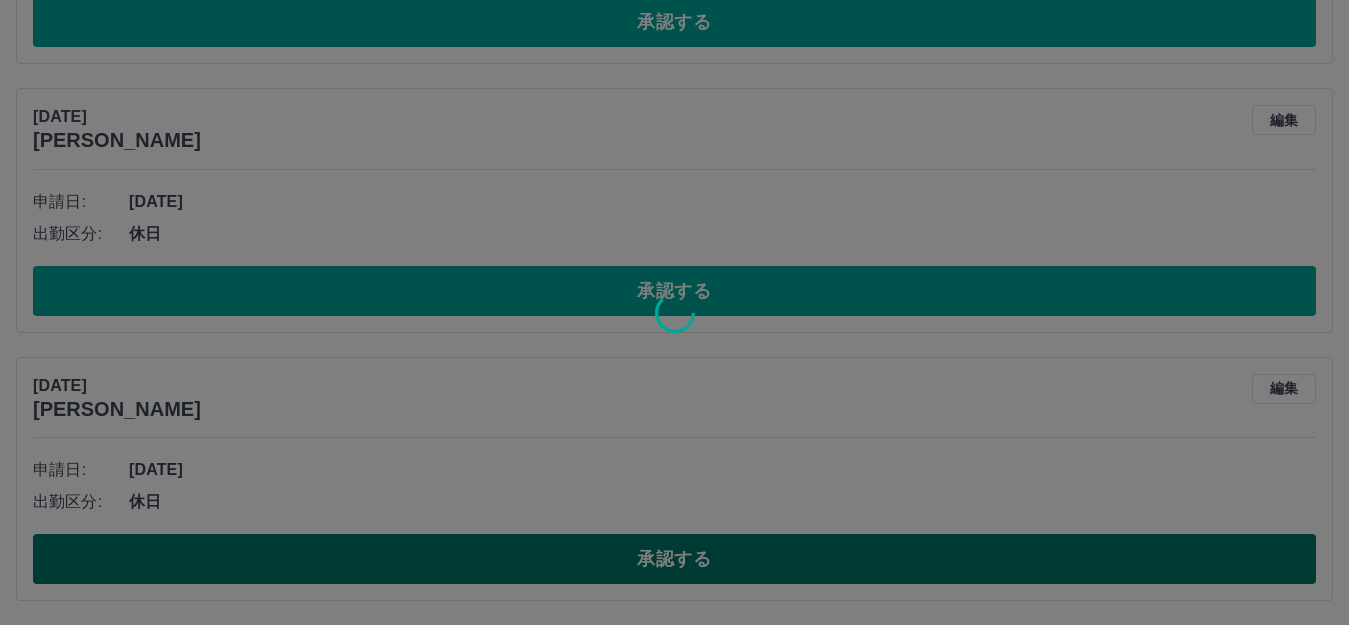 scroll, scrollTop: 3756, scrollLeft: 0, axis: vertical 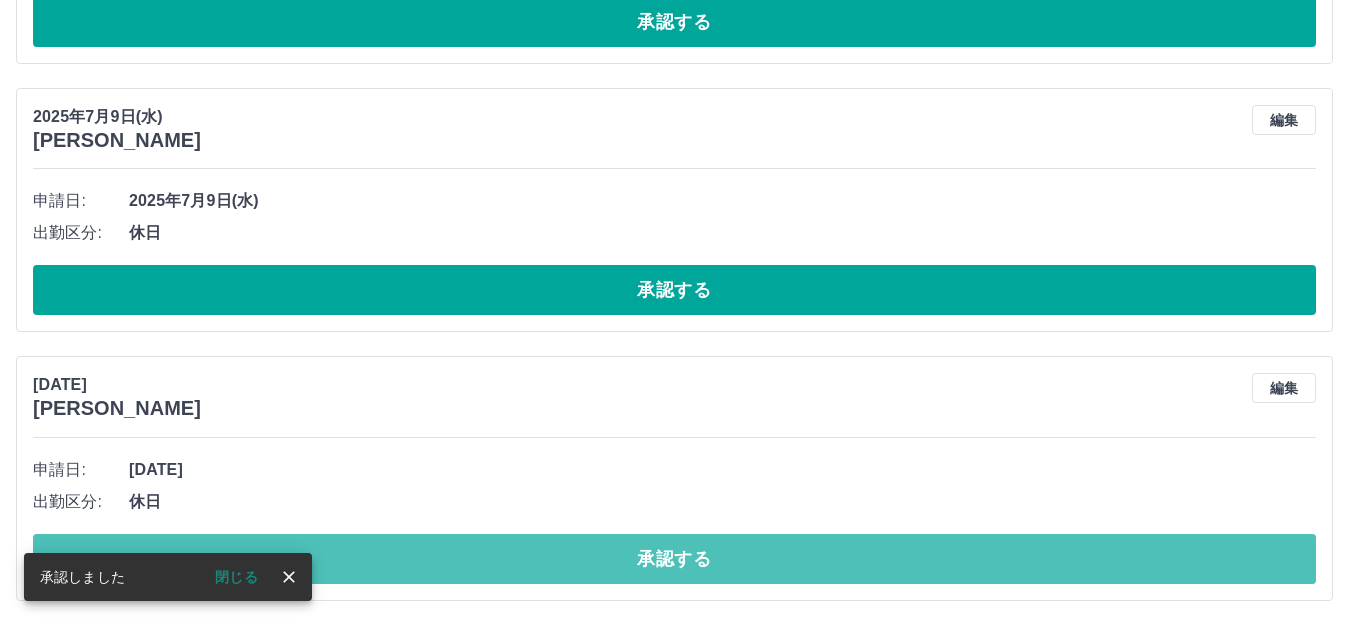 click on "承認する" at bounding box center (674, 559) 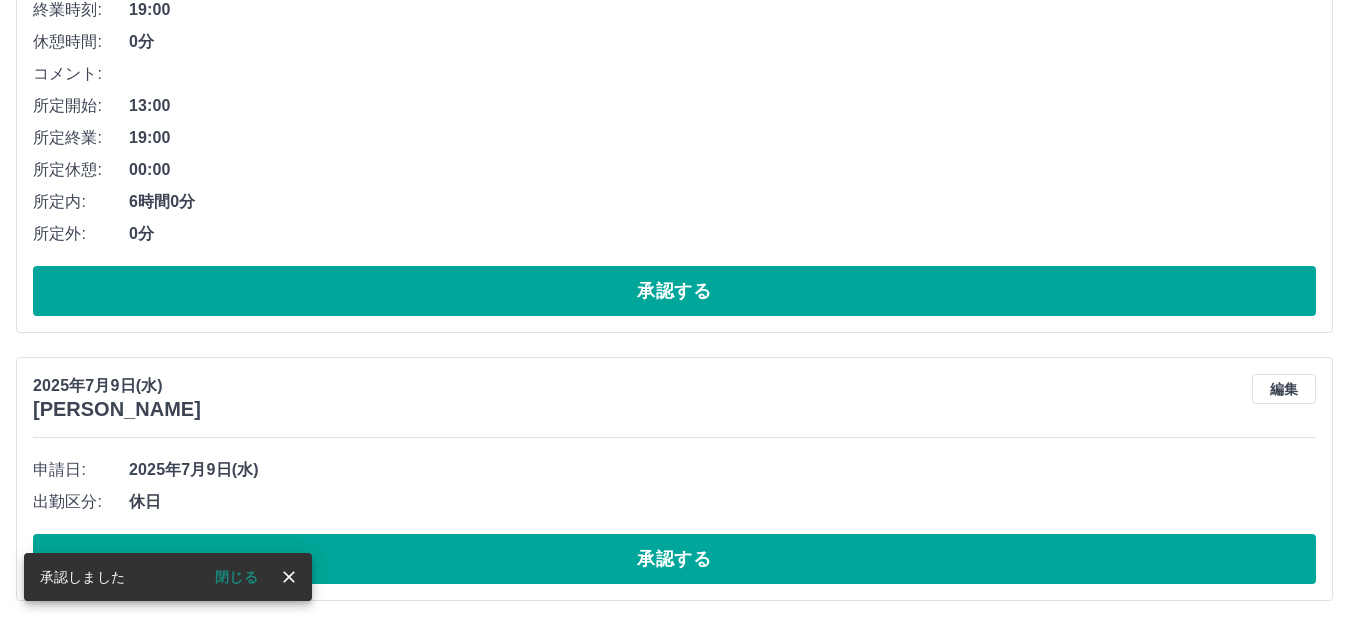 scroll, scrollTop: 3487, scrollLeft: 0, axis: vertical 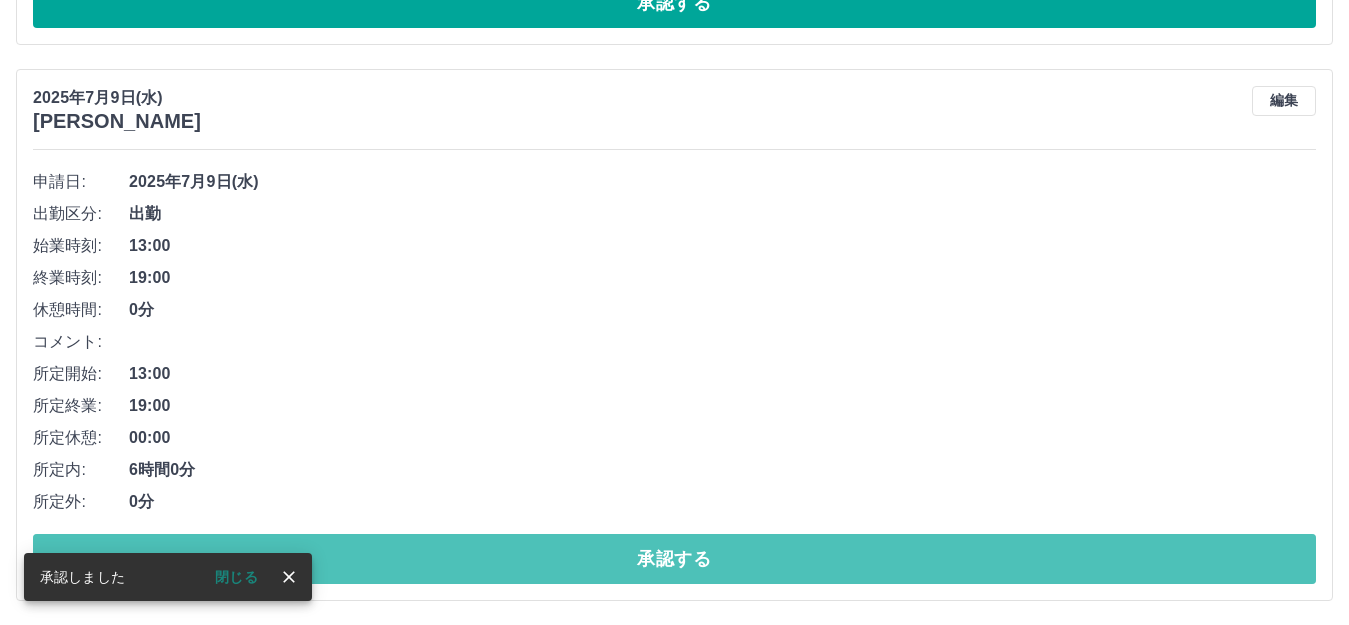 click on "承認する" at bounding box center [674, 559] 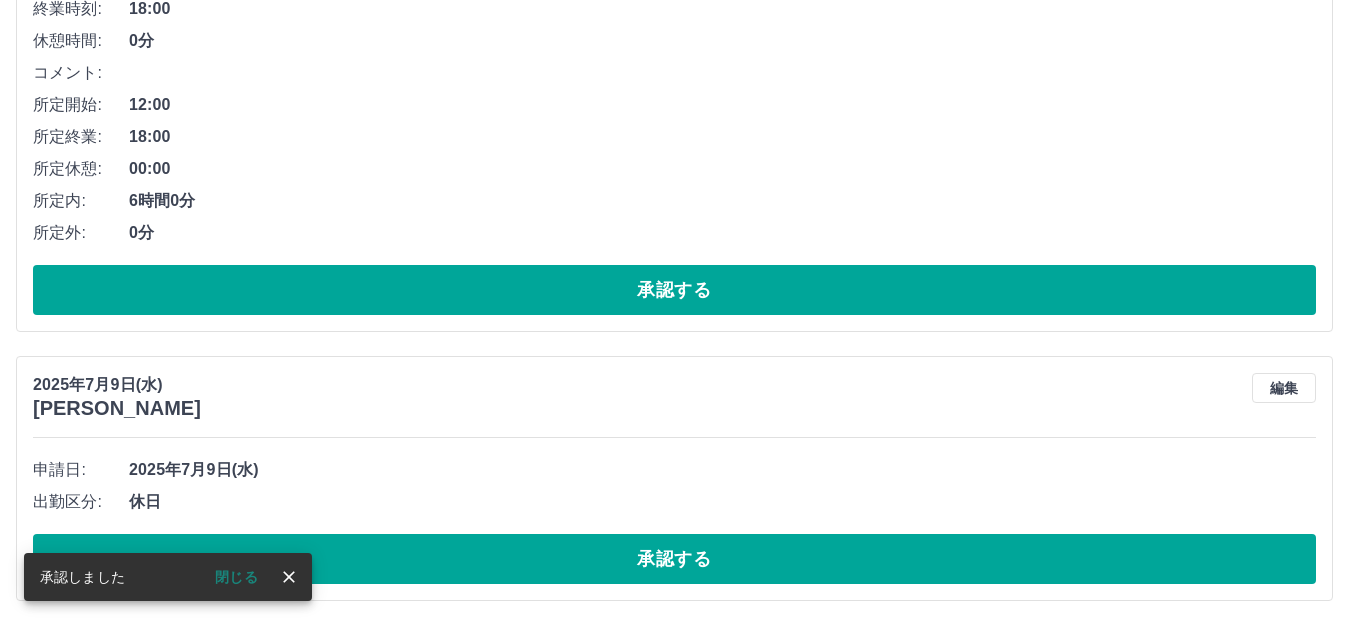 scroll, scrollTop: 2663, scrollLeft: 0, axis: vertical 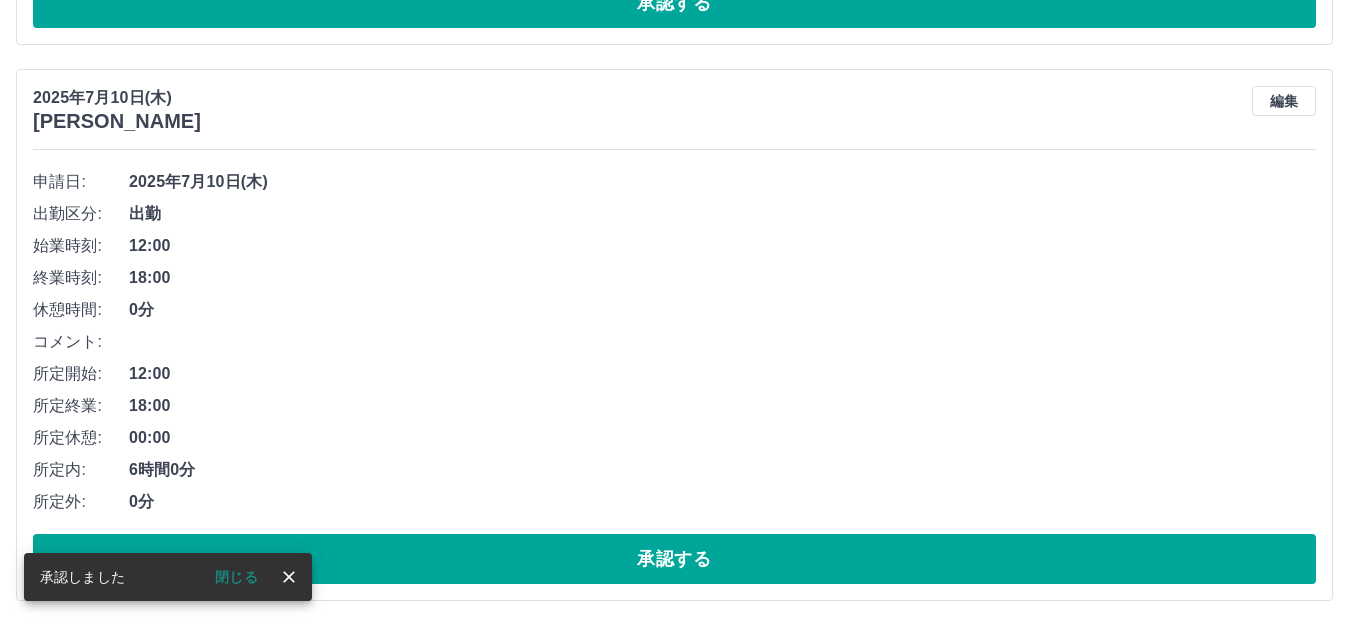 click on "承認する" at bounding box center [674, 559] 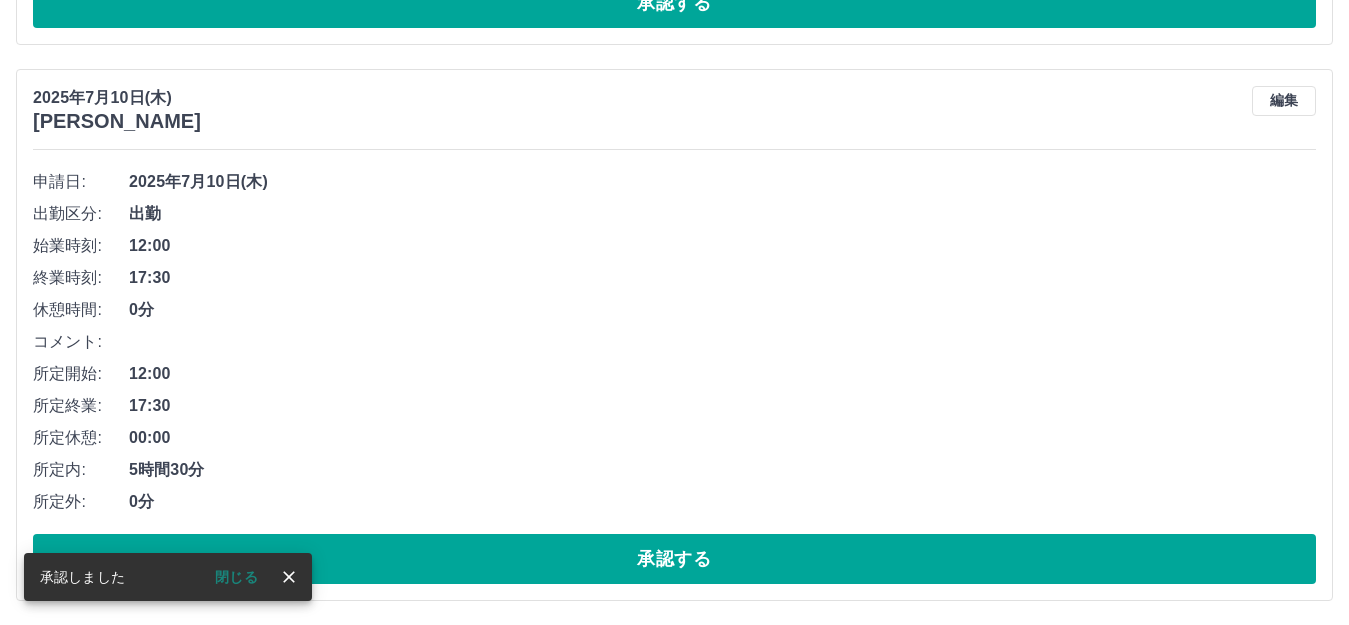 scroll, scrollTop: 1838, scrollLeft: 0, axis: vertical 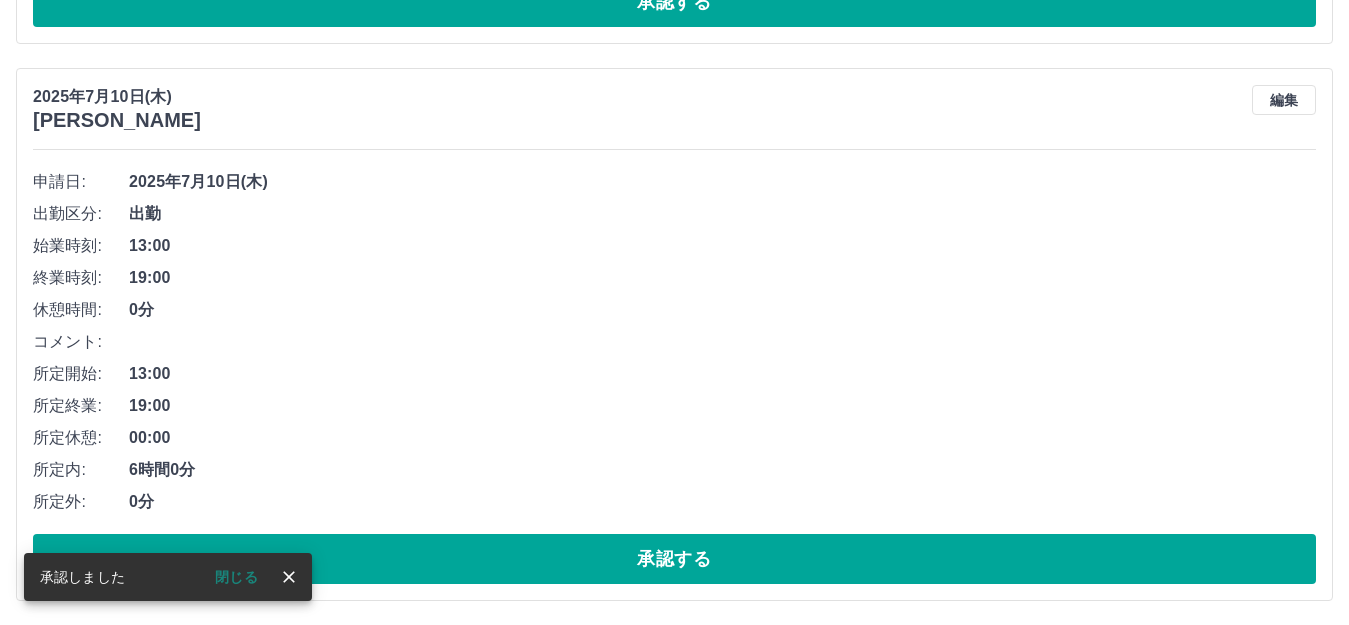 click on "承認する" at bounding box center [674, 559] 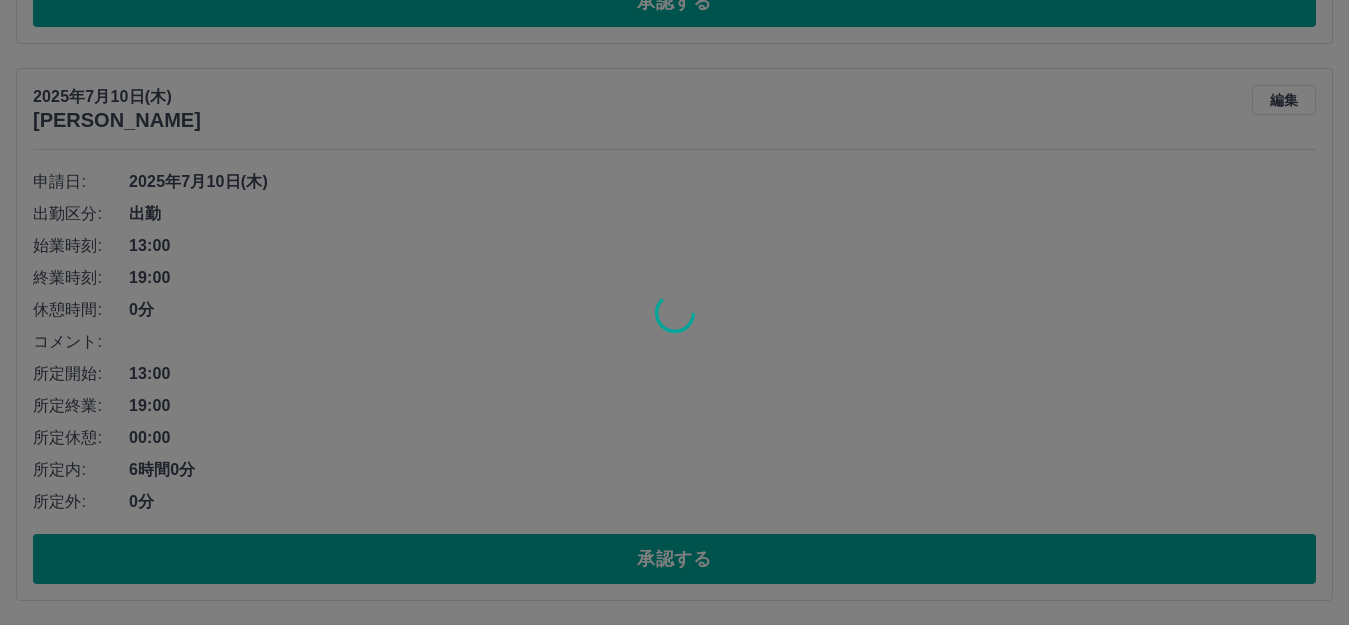 scroll, scrollTop: 725, scrollLeft: 0, axis: vertical 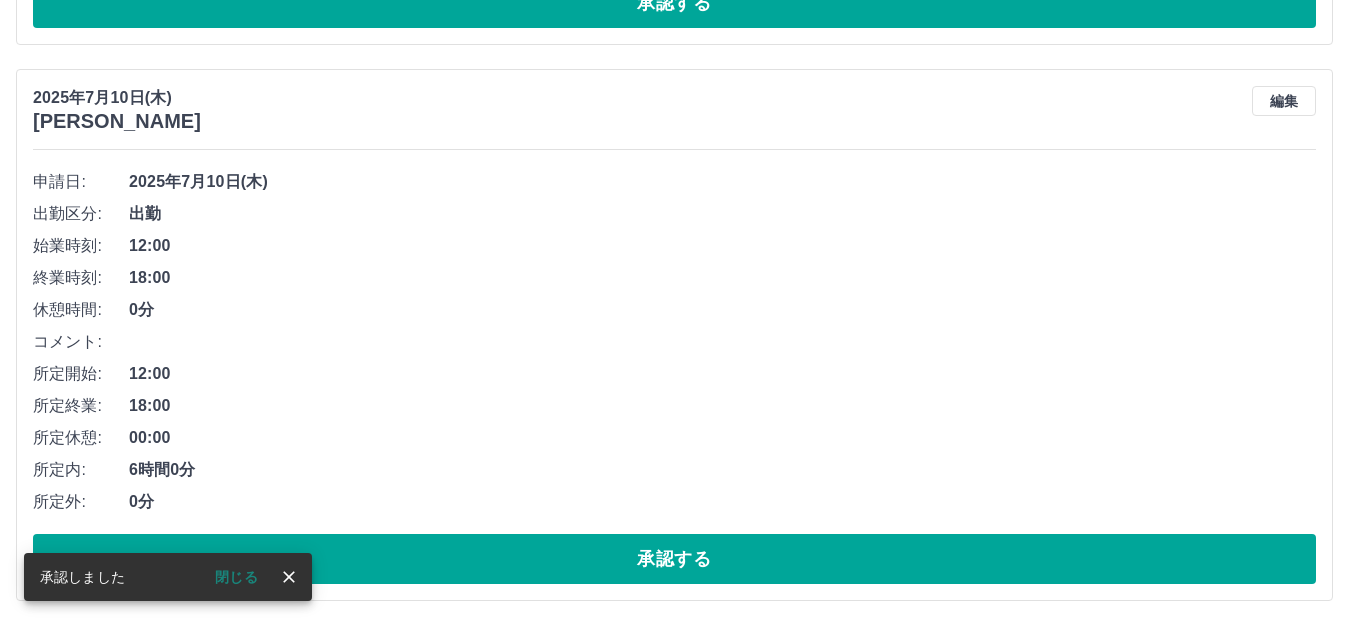 click on "承認する" at bounding box center [674, 559] 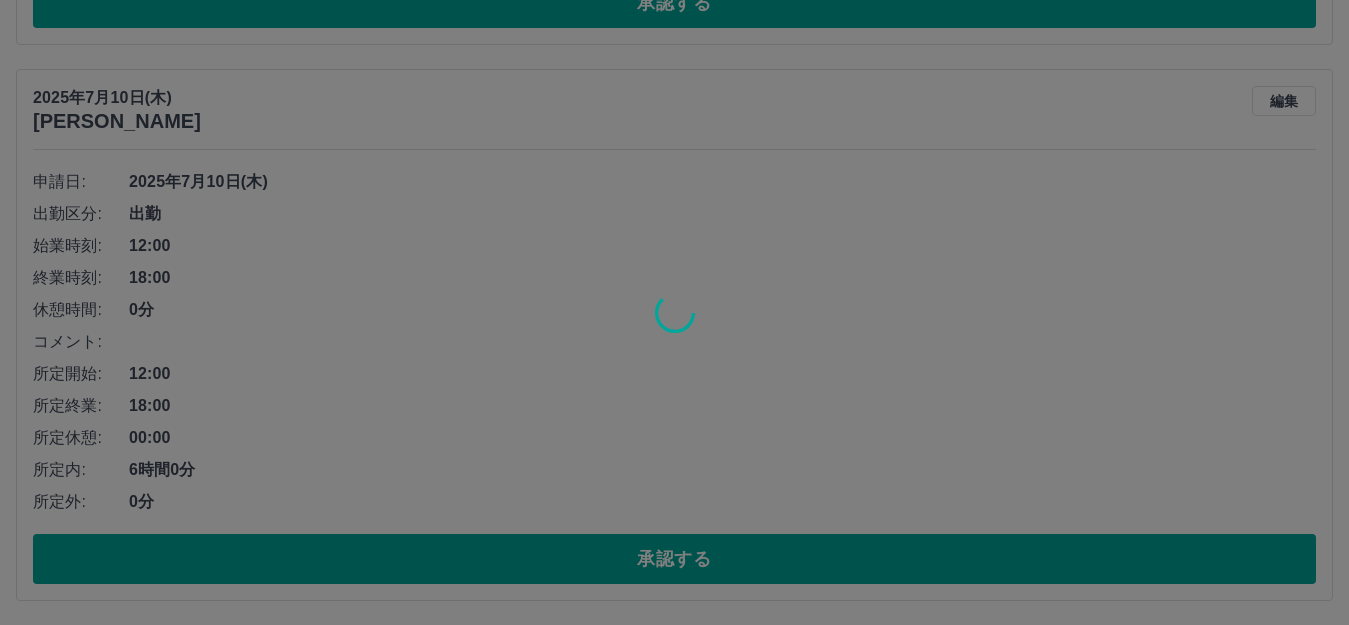 scroll, scrollTop: 169, scrollLeft: 0, axis: vertical 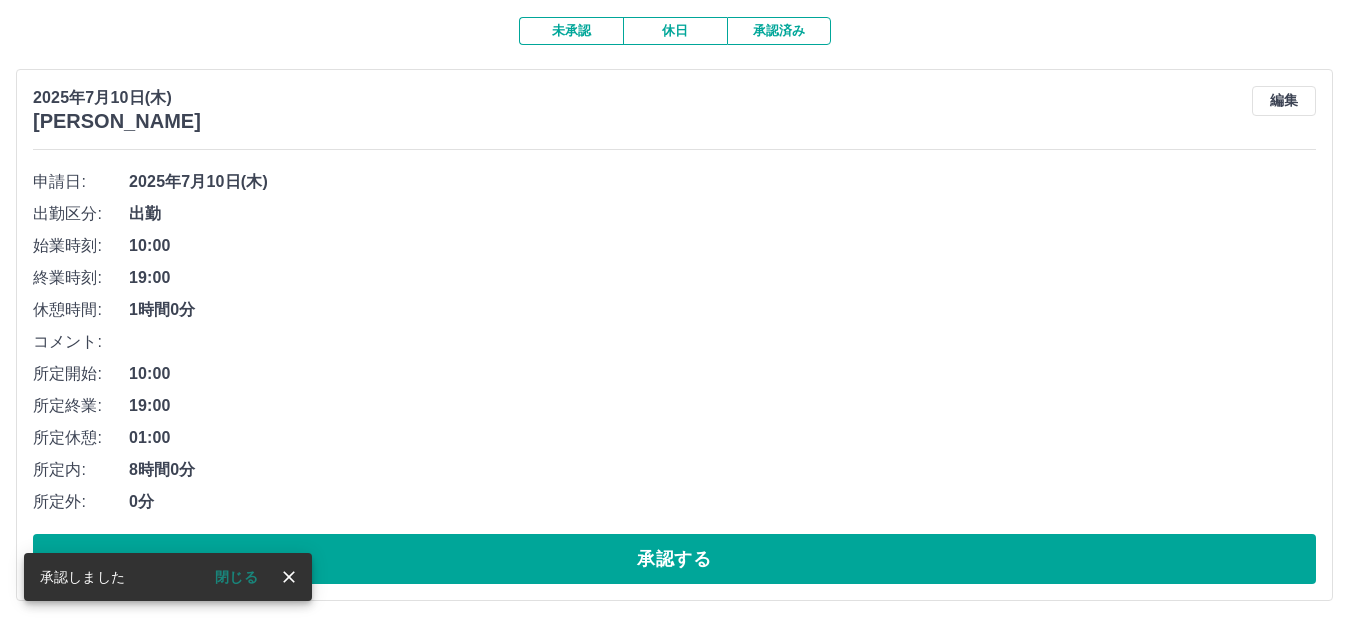 click on "承認する" at bounding box center (674, 559) 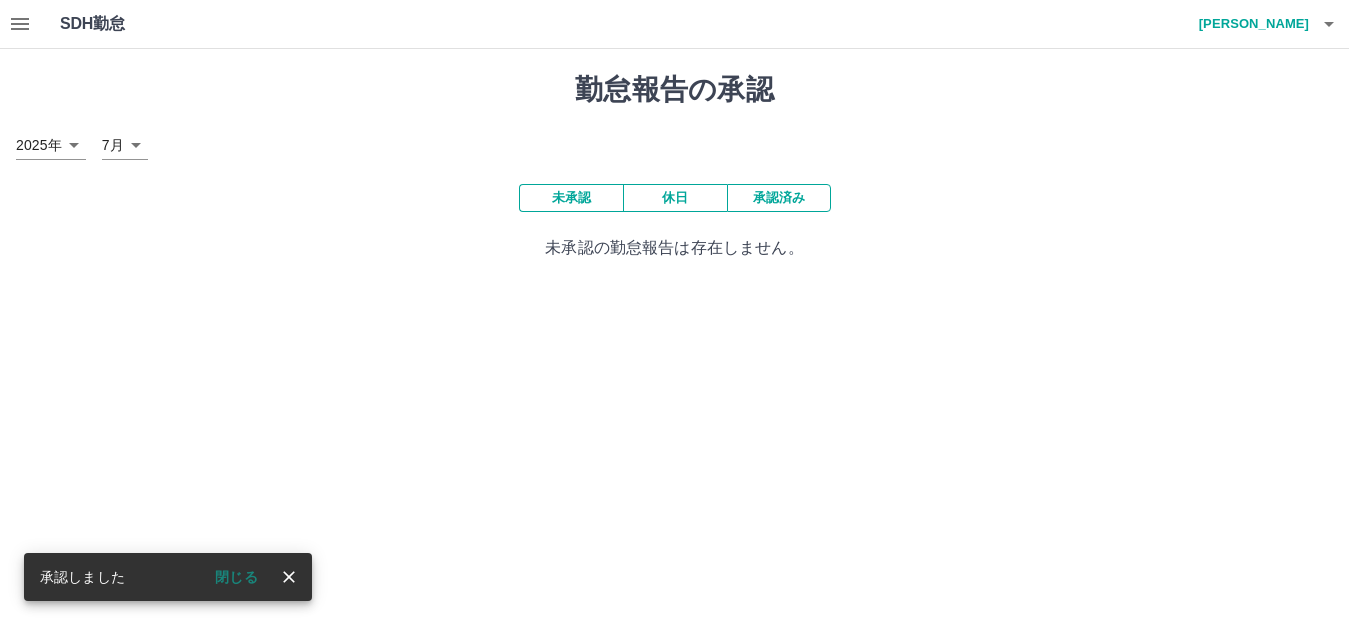 scroll, scrollTop: 0, scrollLeft: 0, axis: both 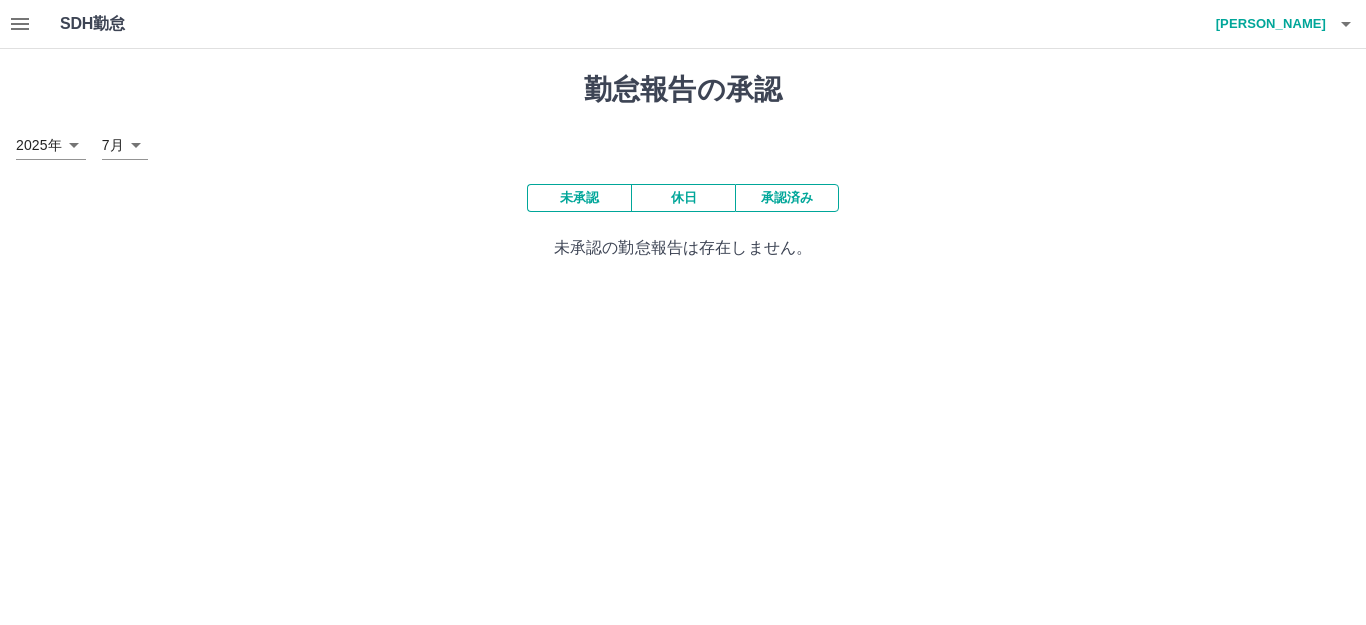 click at bounding box center [20, 24] 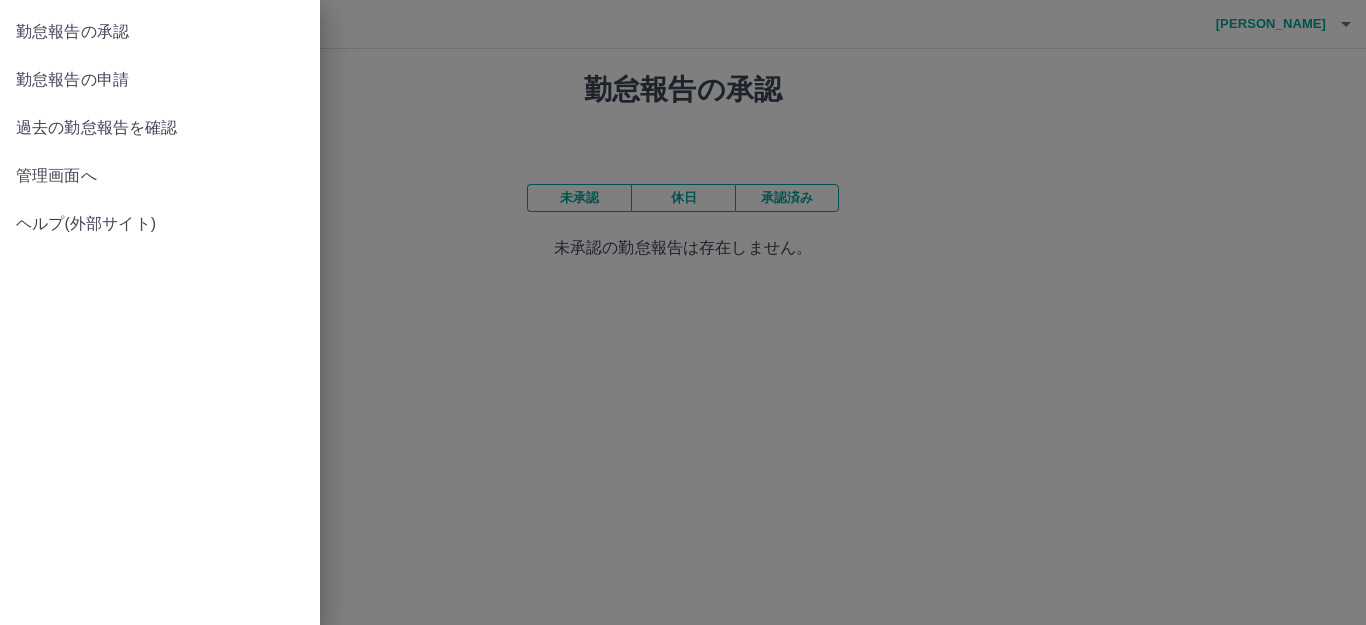 click at bounding box center [683, 312] 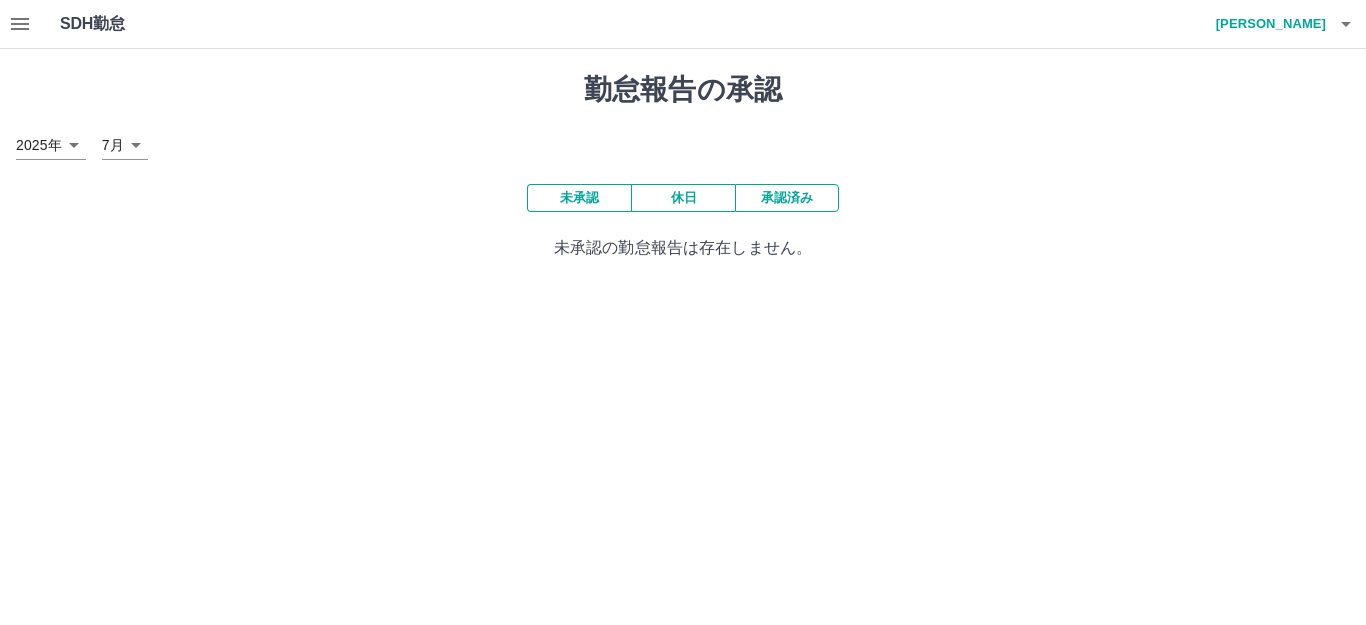 click on "承認済み" at bounding box center (787, 198) 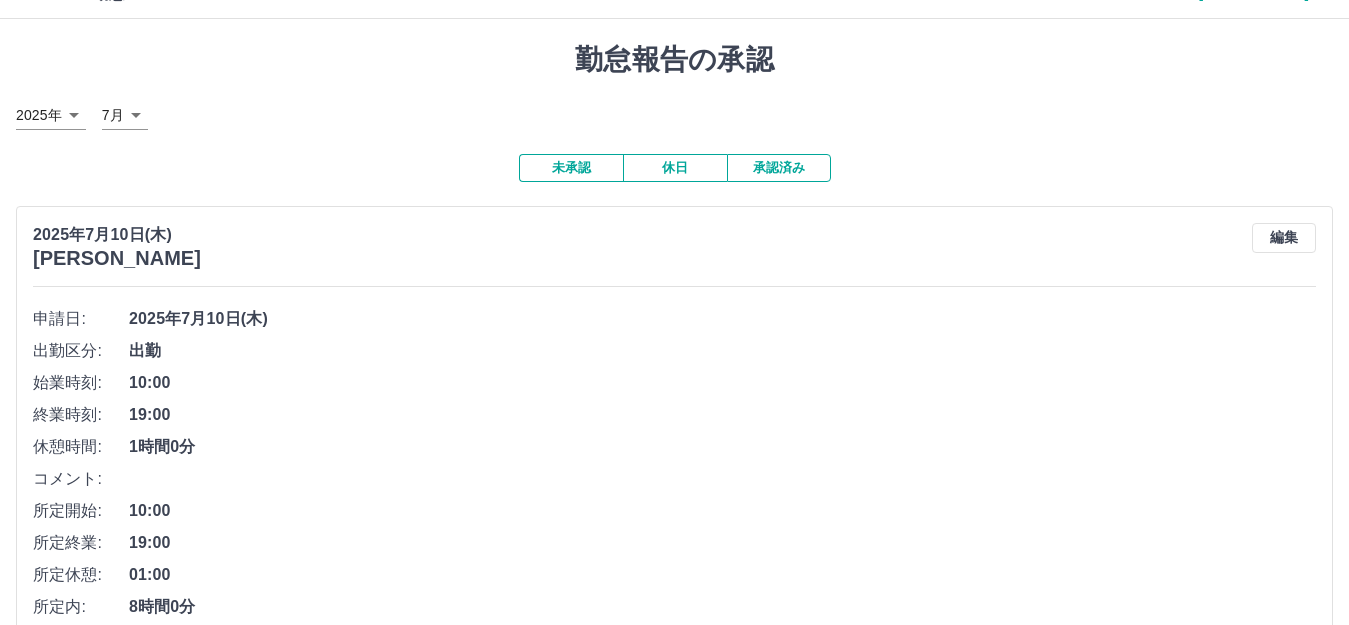 click on "未承認 休日 承認済み [DATE] [PERSON_NAME] 編集 申請日: [DATE] 出勤区分: 出勤 始業時刻: 10:00 終業時刻: 19:00 休憩時間: 1時間0分 コメント: 所定開始: 10:00 所定終業: 19:00 所定休憩: 01:00 所定内: 8時間0分 所定外: 0分 承認済 [DATE] [PERSON_NAME] 編集 申請日: [DATE] 出勤区分: 出勤 始業時刻: 12:00 終業時刻: 18:00 休憩時間: 0分 コメント: 所定開始: 12:00 所定終業: 18:00 所定休憩: 00:00 所定内: 6時間0分 所定外: 0分 承認済 [DATE] [PERSON_NAME] 編集 申請日: [DATE] 出勤区分: 出勤 始業時刻: 13:00 終業時刻: 19:00 休憩時間: 0分 コメント: 所定開始: 13:00 所定終業: 19:00 所定休憩: 00:00 所定内: 6時間0分 所定外: 0分 承認済 [DATE] [PERSON_NAME] 編集 申請日: [DATE] 出勤区分: 出勤 始業時刻: 12:00 終業時刻: 17:30 0分" at bounding box center (674, 6151) 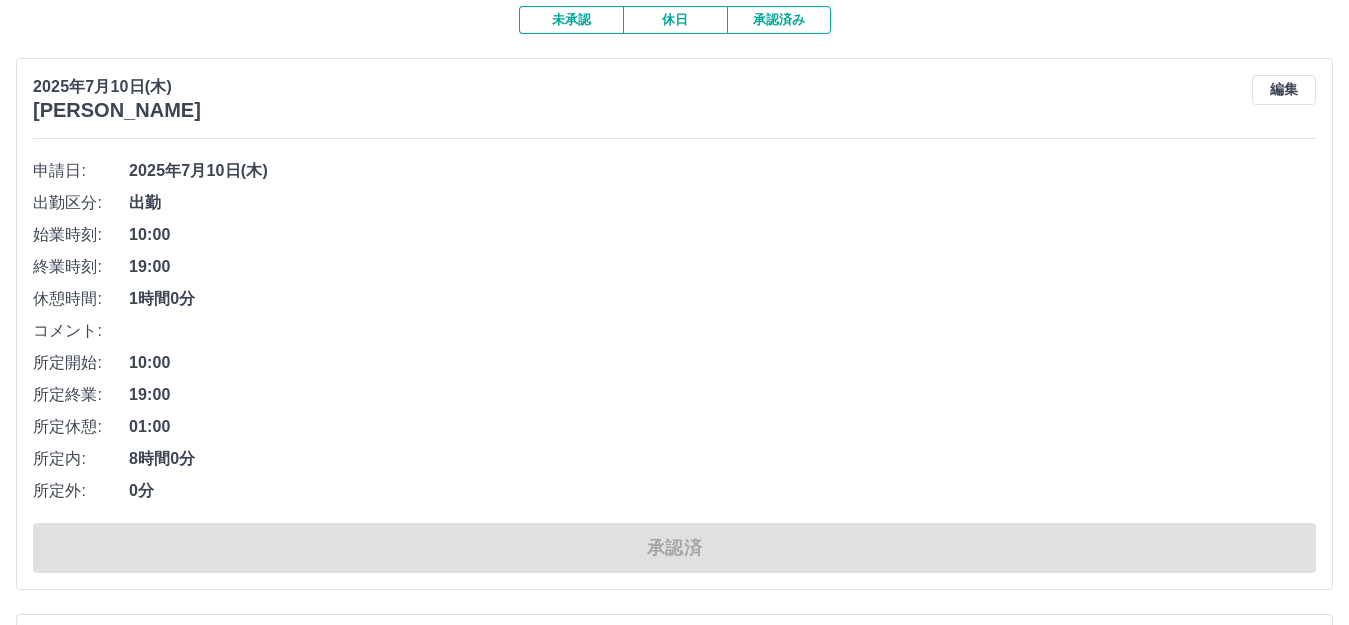 scroll, scrollTop: 0, scrollLeft: 0, axis: both 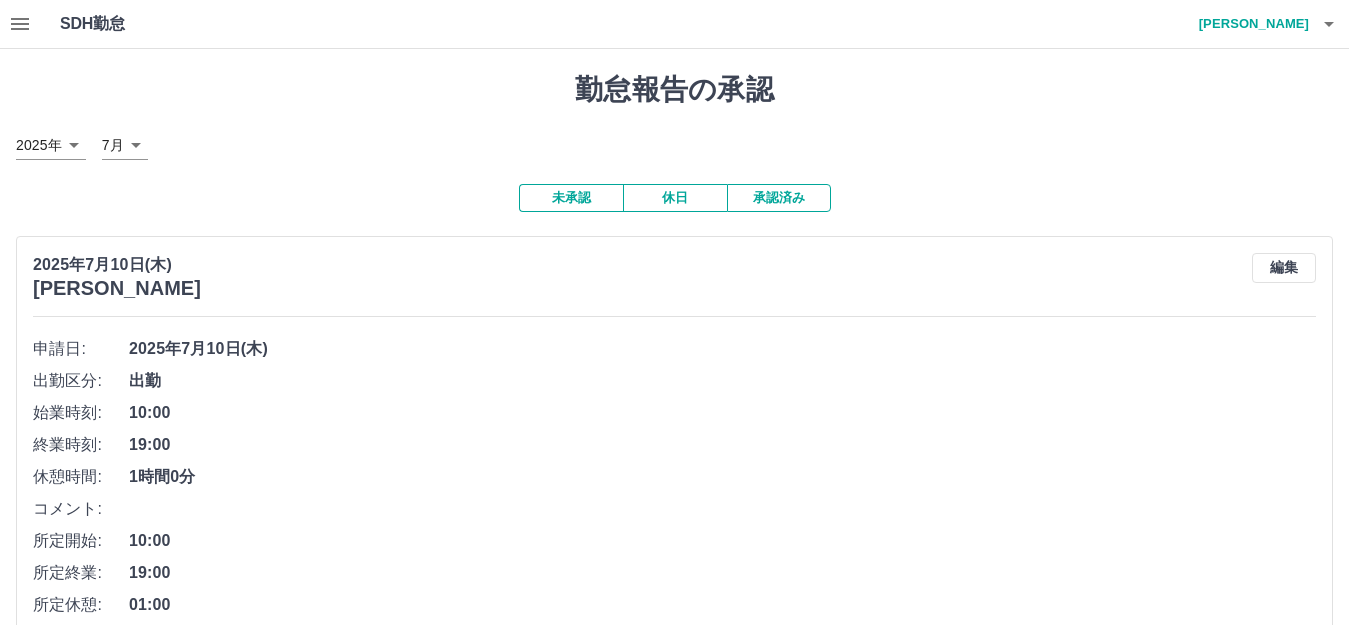 click on "未承認 休日 承認済み [DATE] [PERSON_NAME] 編集 申請日: [DATE] 出勤区分: 出勤 始業時刻: 10:00 終業時刻: 19:00 休憩時間: 1時間0分 コメント: 所定開始: 10:00 所定終業: 19:00 所定休憩: 01:00 所定内: 8時間0分 所定外: 0分 承認済 [DATE] [PERSON_NAME] 編集 申請日: [DATE] 出勤区分: 出勤 始業時刻: 12:00 終業時刻: 18:00 休憩時間: 0分 コメント: 所定開始: 12:00 所定終業: 18:00 所定休憩: 00:00 所定内: 6時間0分 所定外: 0分 承認済 [DATE] [PERSON_NAME] 編集 申請日: [DATE] 出勤区分: 出勤 始業時刻: 13:00 終業時刻: 19:00 休憩時間: 0分 コメント: 所定開始: 13:00 所定終業: 19:00 所定休憩: 00:00 所定内: 6時間0分 所定外: 0分 承認済 [DATE] [PERSON_NAME] 編集 申請日: [DATE] 出勤区分: 出勤 始業時刻: 12:00 終業時刻: 17:30 0分" at bounding box center [674, 6181] 